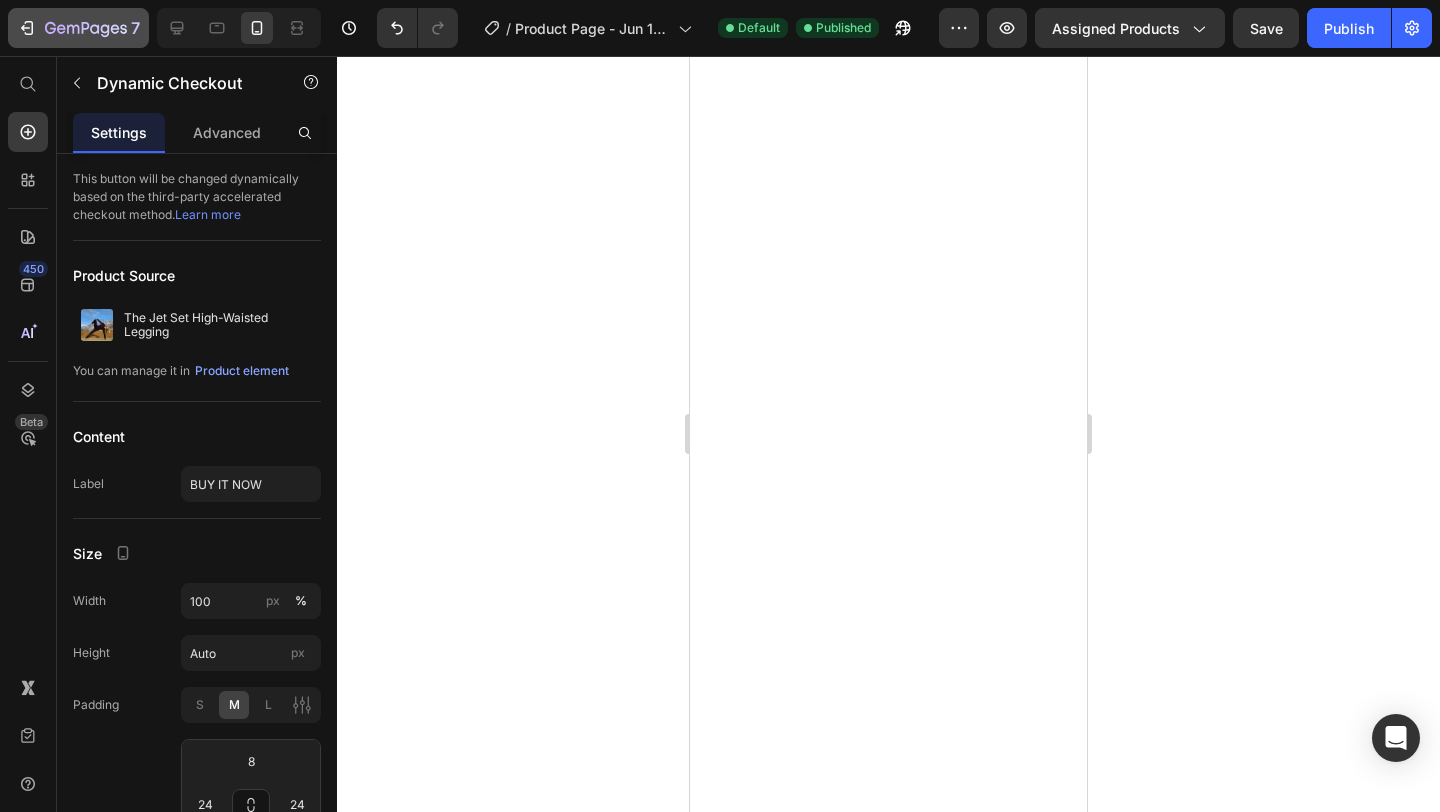 scroll, scrollTop: 0, scrollLeft: 0, axis: both 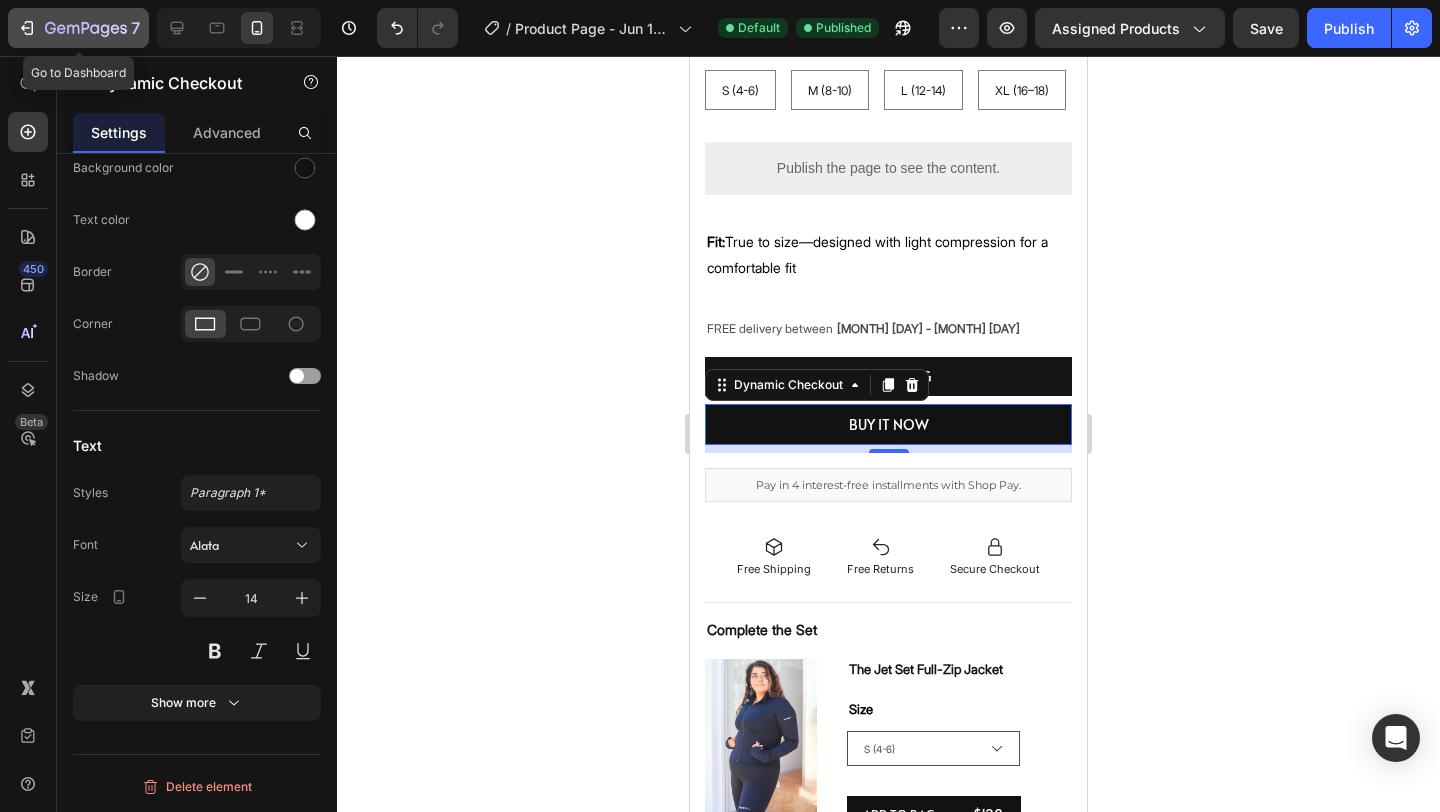 click 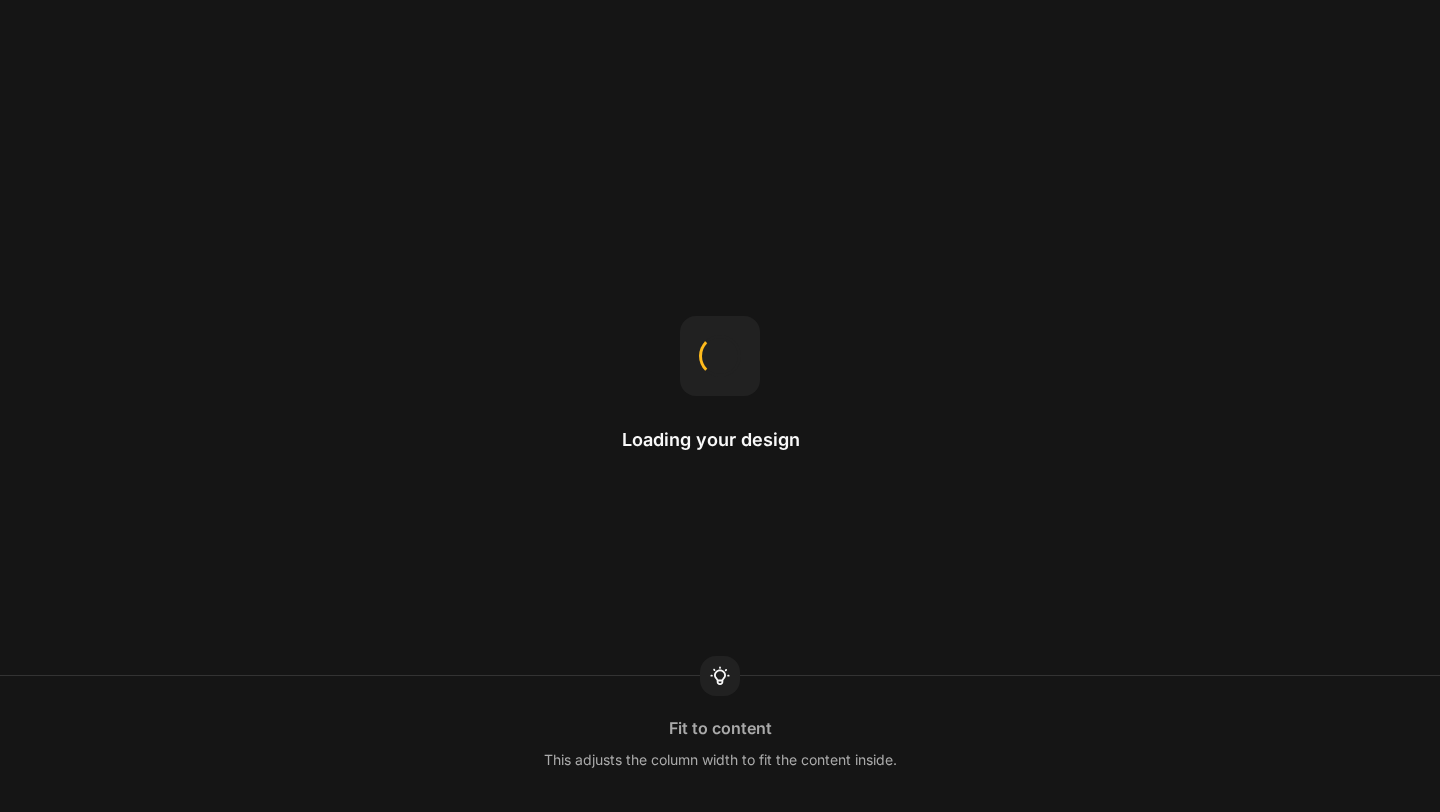 scroll, scrollTop: 0, scrollLeft: 0, axis: both 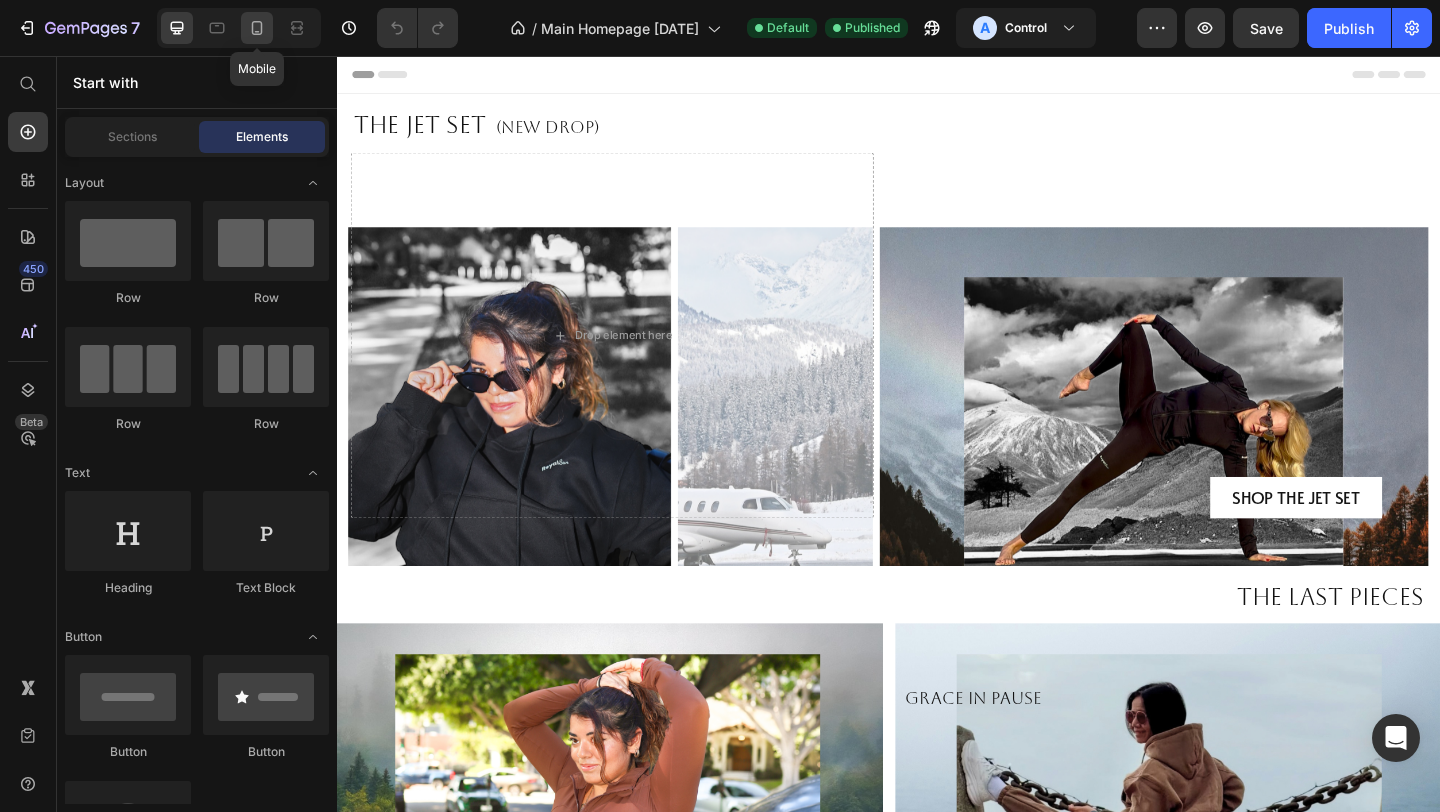 click 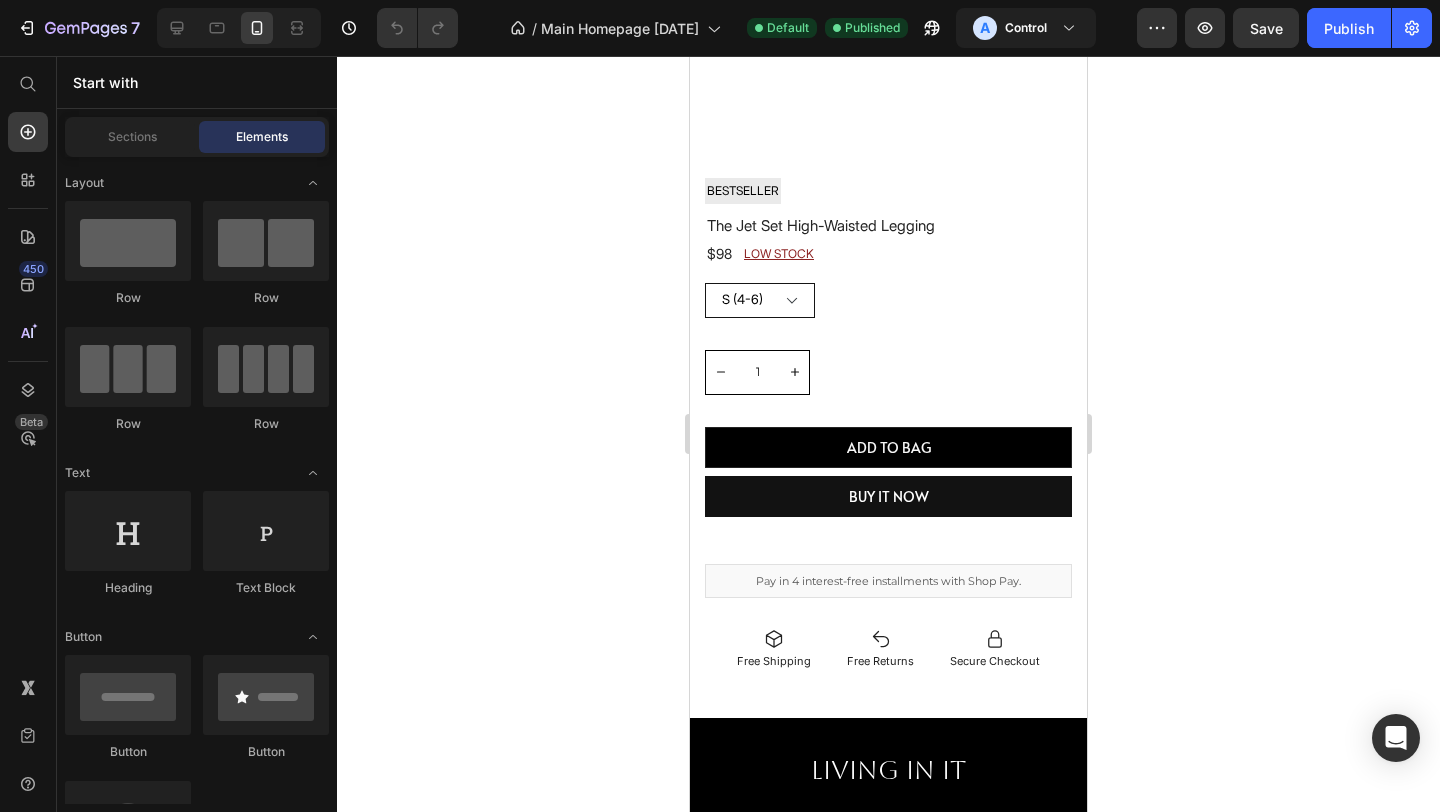 scroll, scrollTop: 1821, scrollLeft: 0, axis: vertical 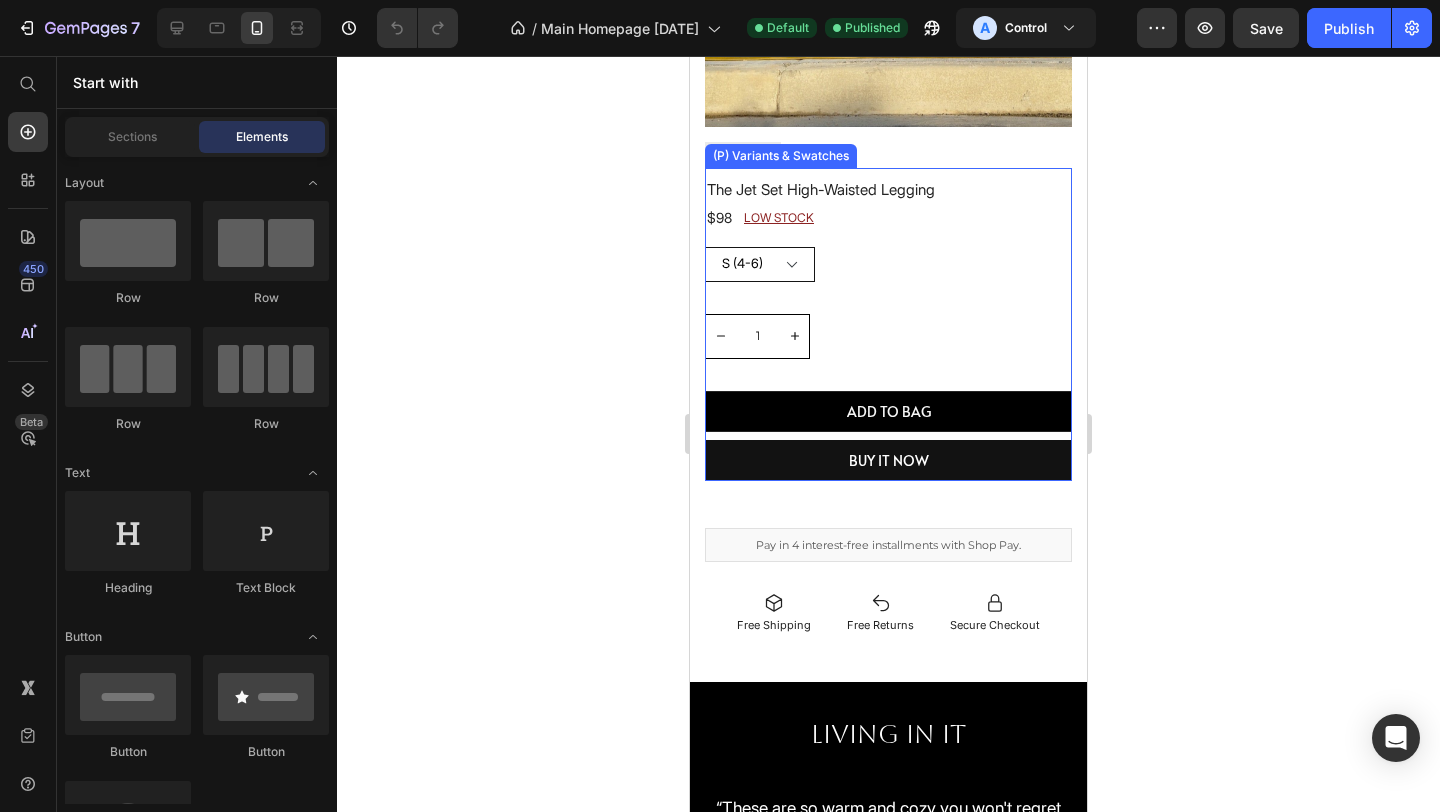click on "S ([NUMBER]-[NUMBER]) M ([NUMBER]-[NUMBER]) L ([NUMBER]-[NUMBER]) XL ([NUMBER]–[NUMBER])" at bounding box center (760, 264) 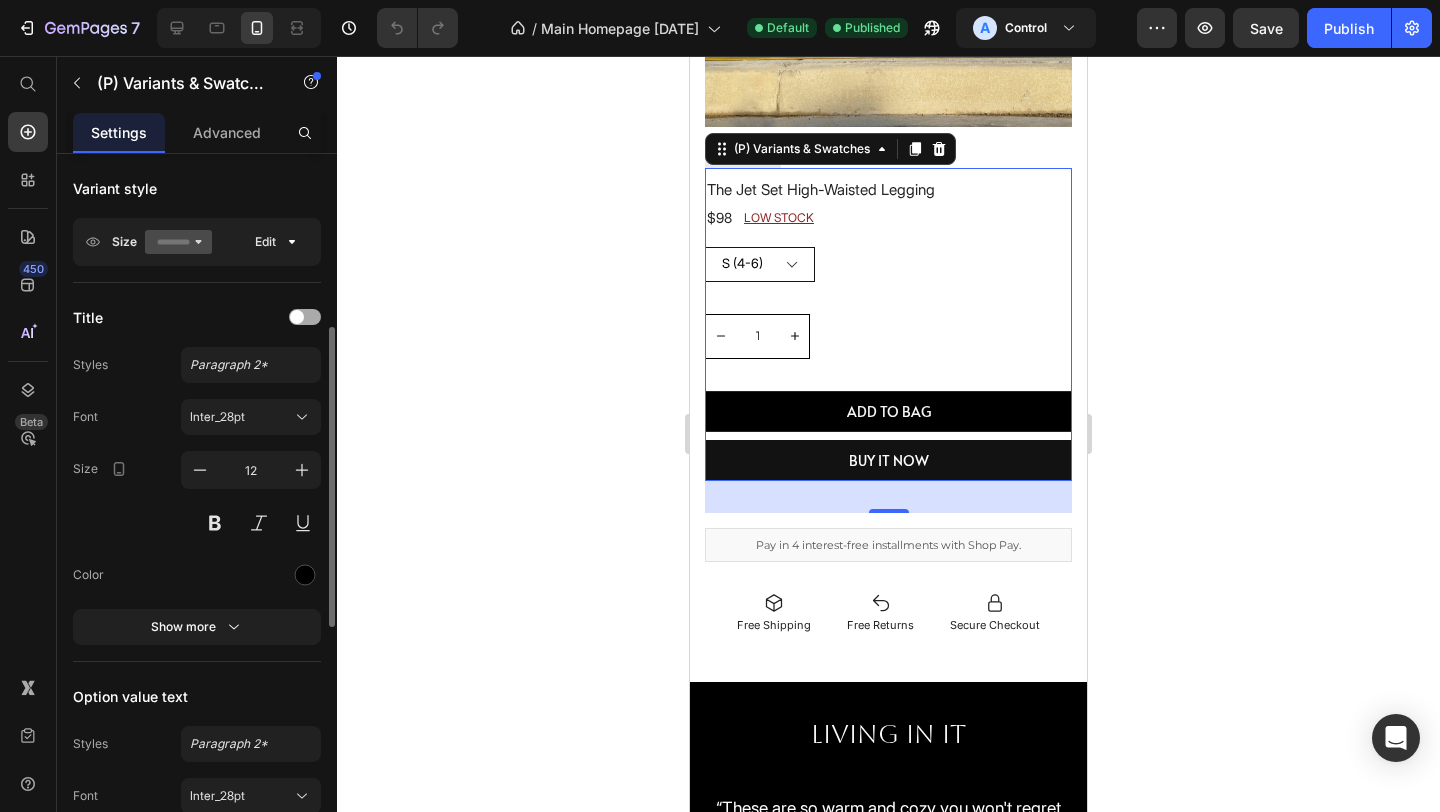 scroll, scrollTop: 367, scrollLeft: 0, axis: vertical 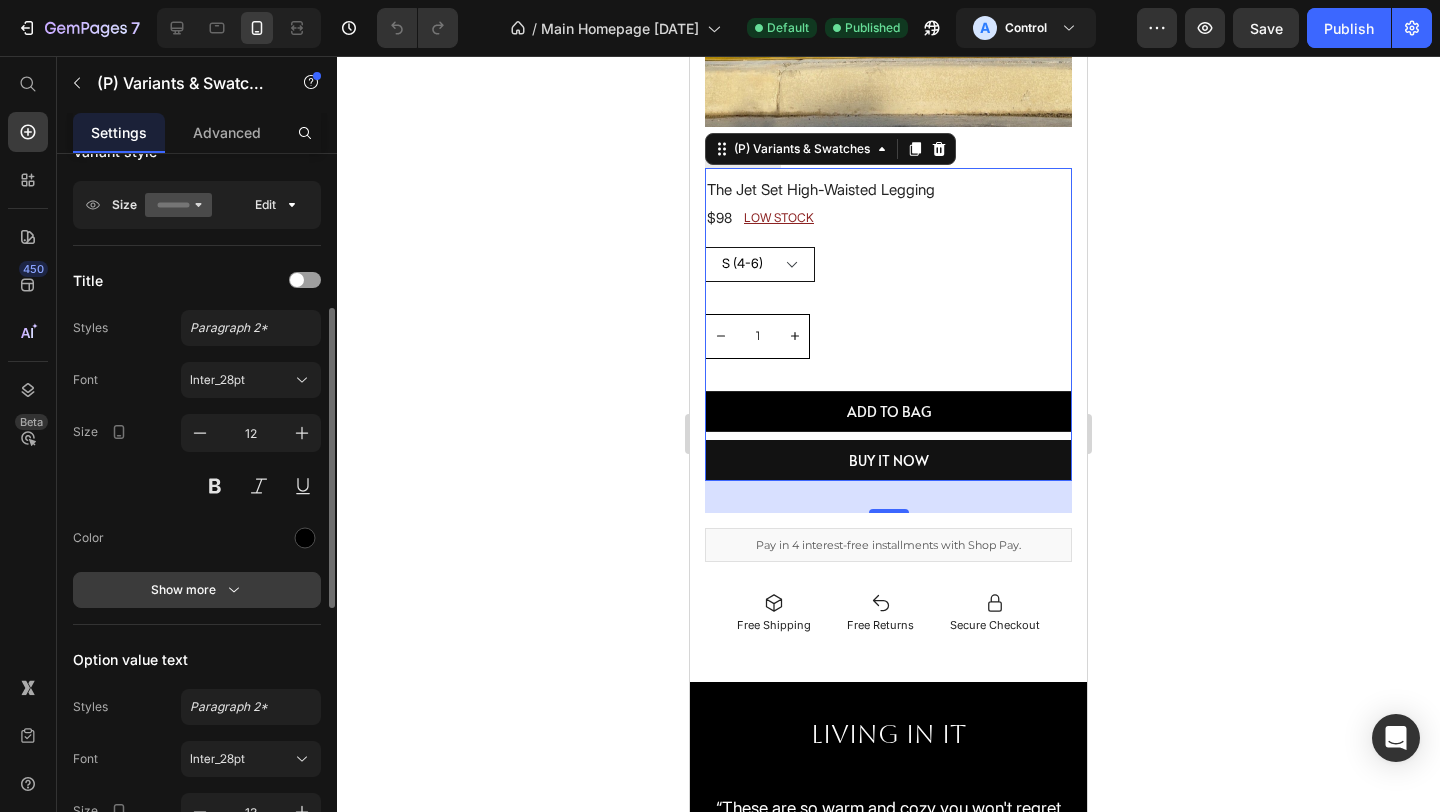 click on "Show more" at bounding box center (197, 590) 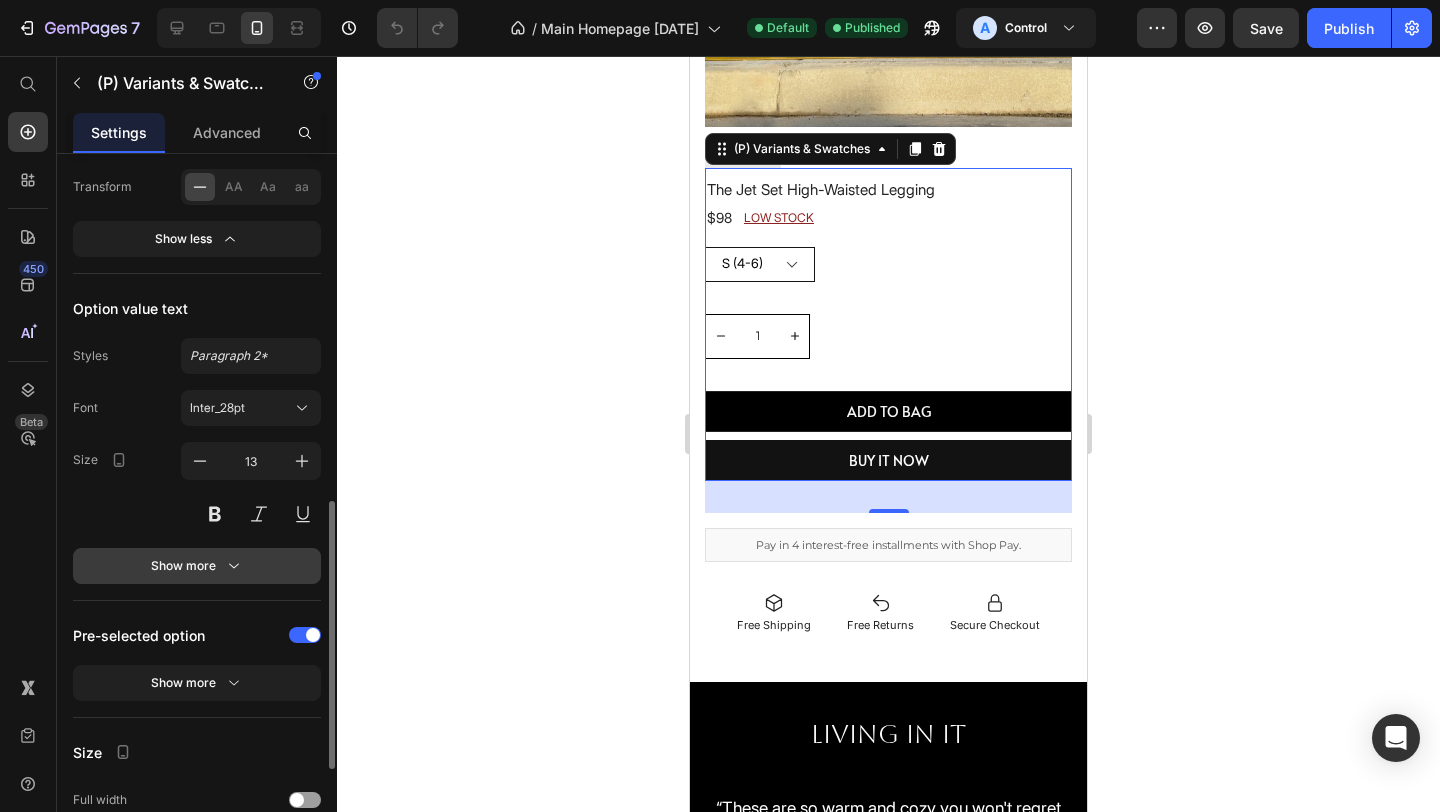 click on "Show more" at bounding box center (197, 566) 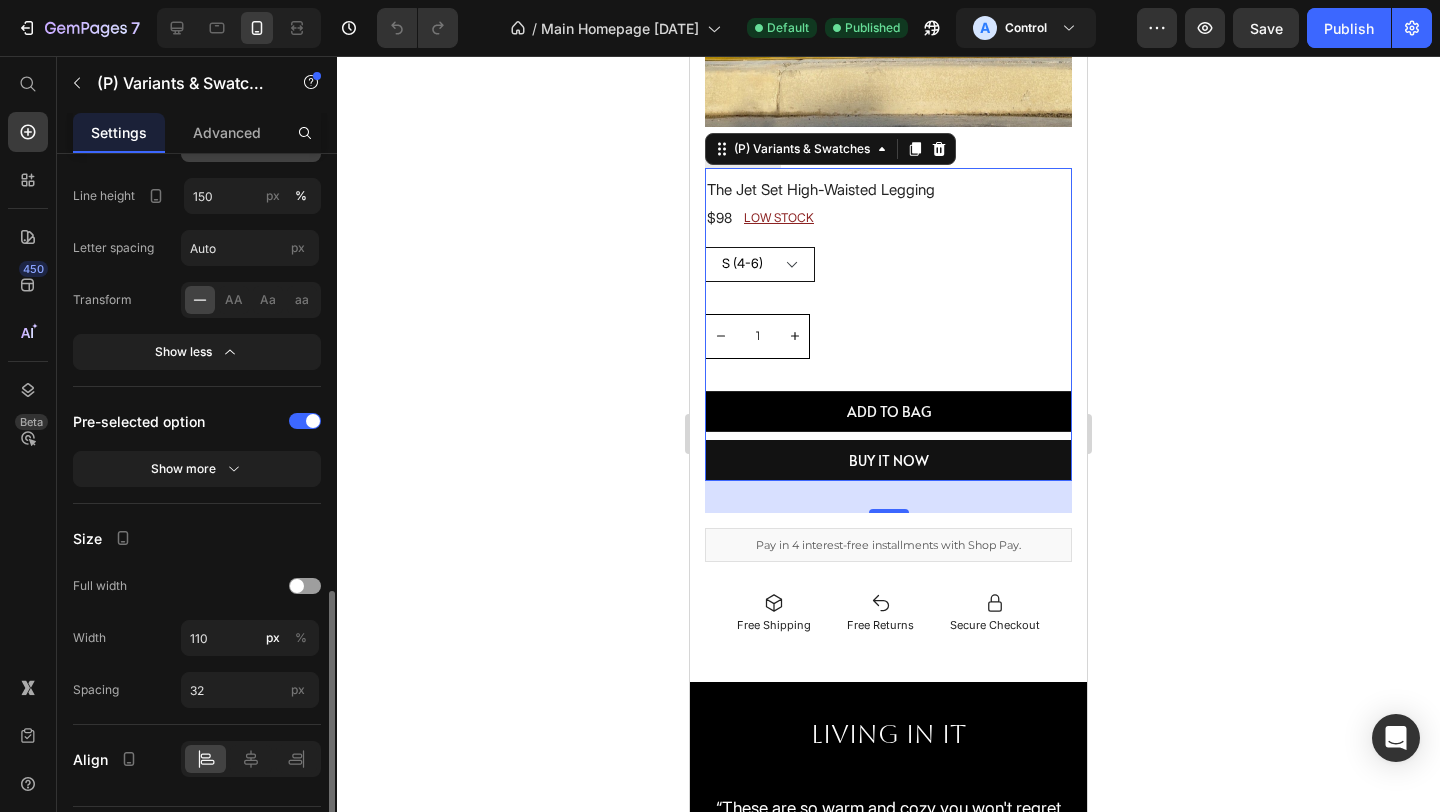 scroll, scrollTop: 1357, scrollLeft: 0, axis: vertical 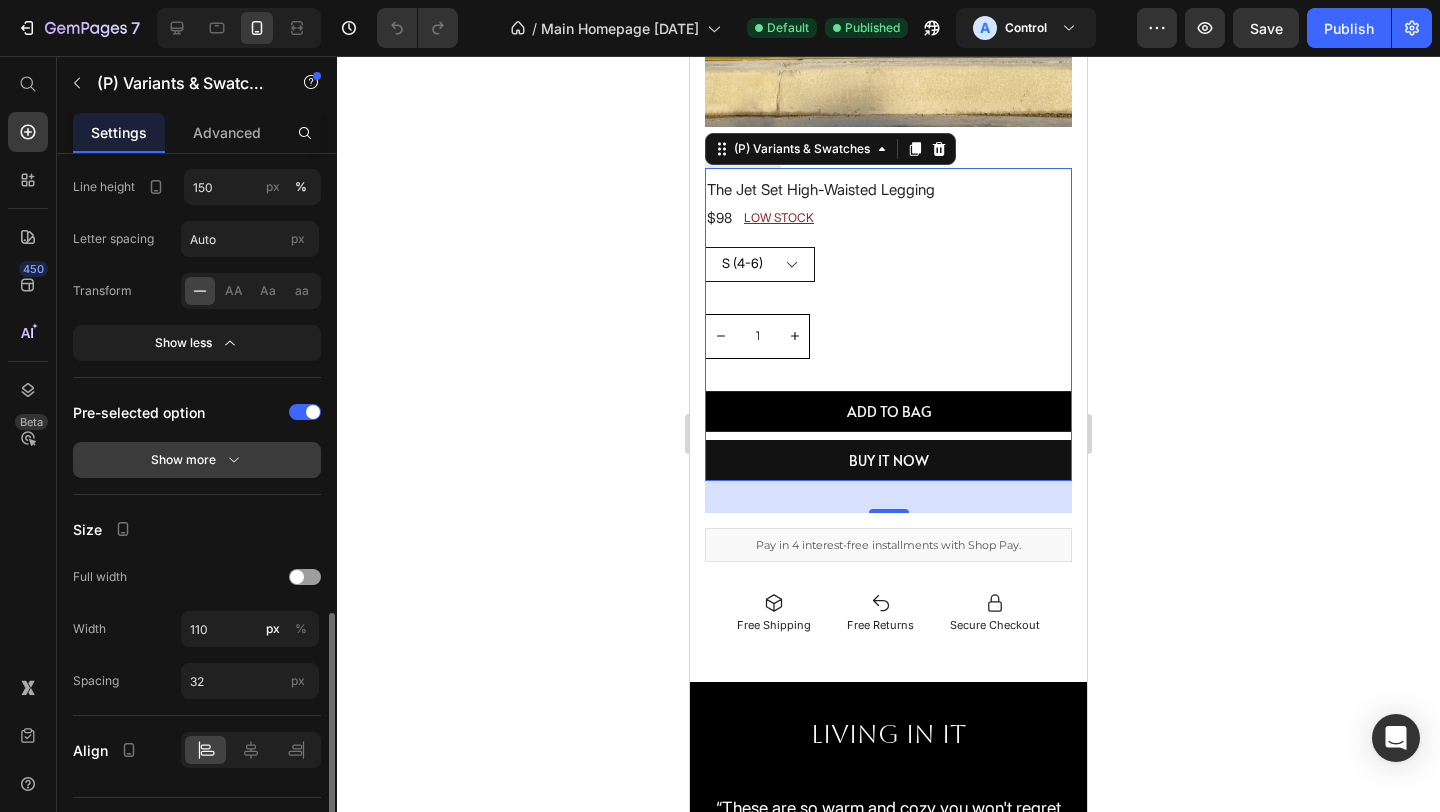 click on "Show more" at bounding box center (197, 460) 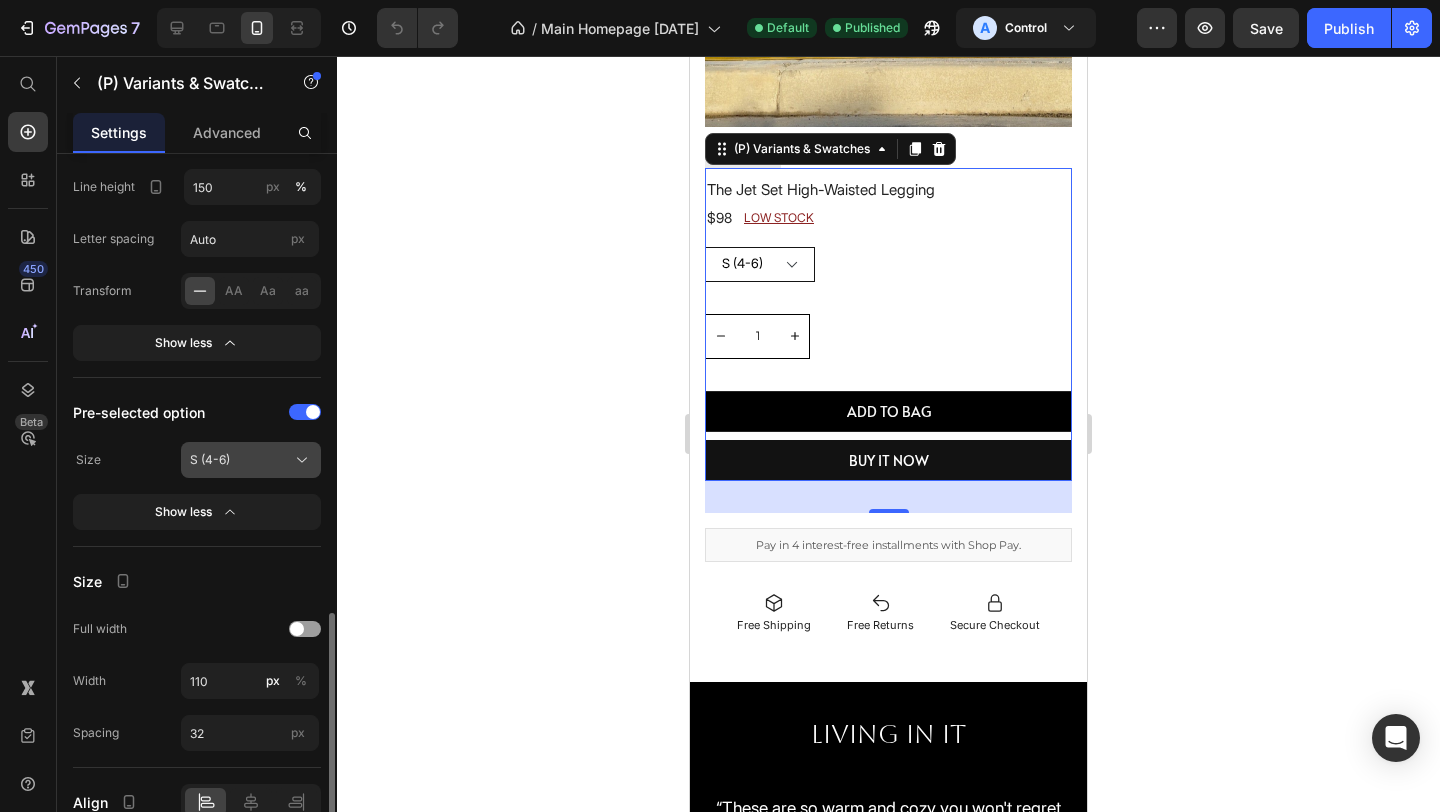 click on "S (4-6)" 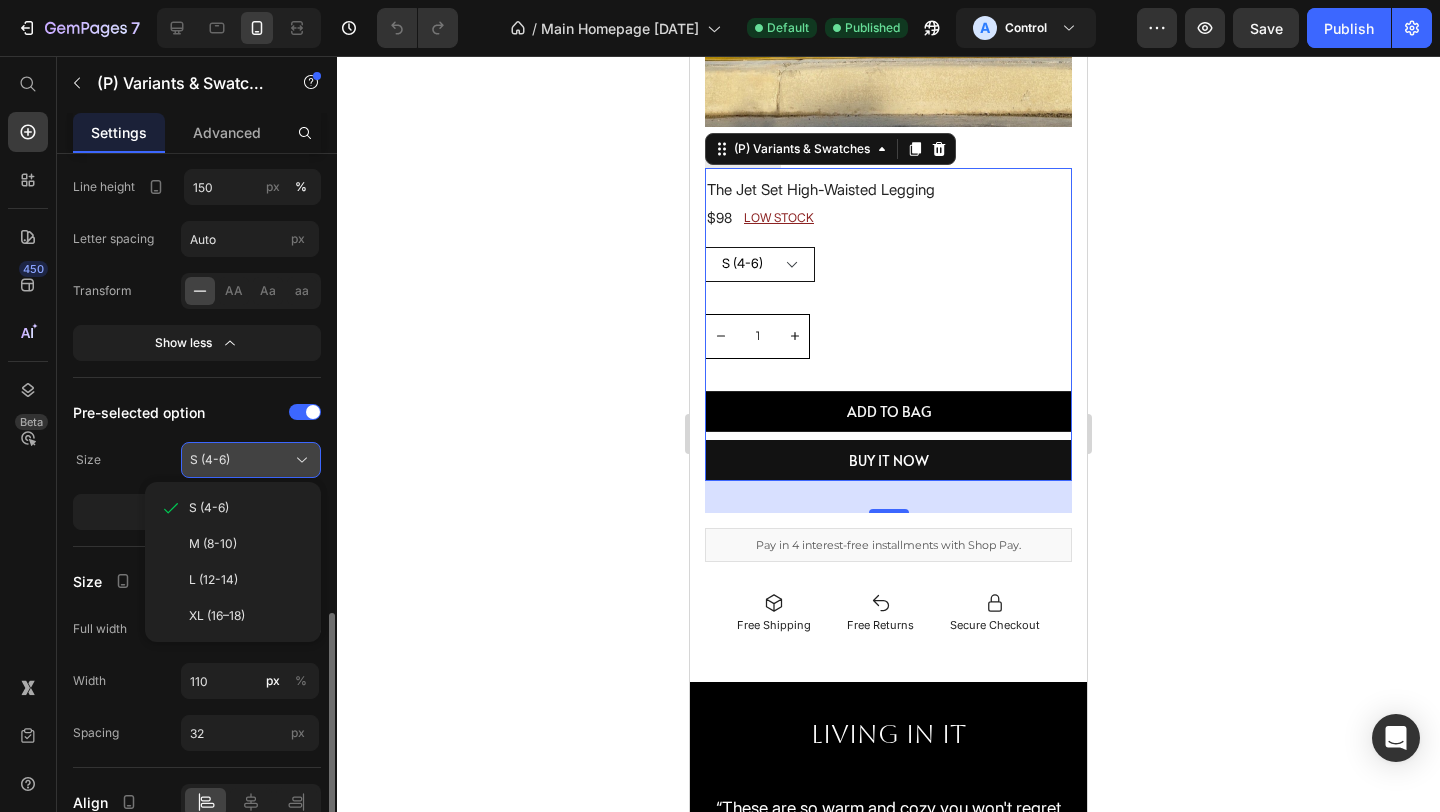 click on "S (4-6)" 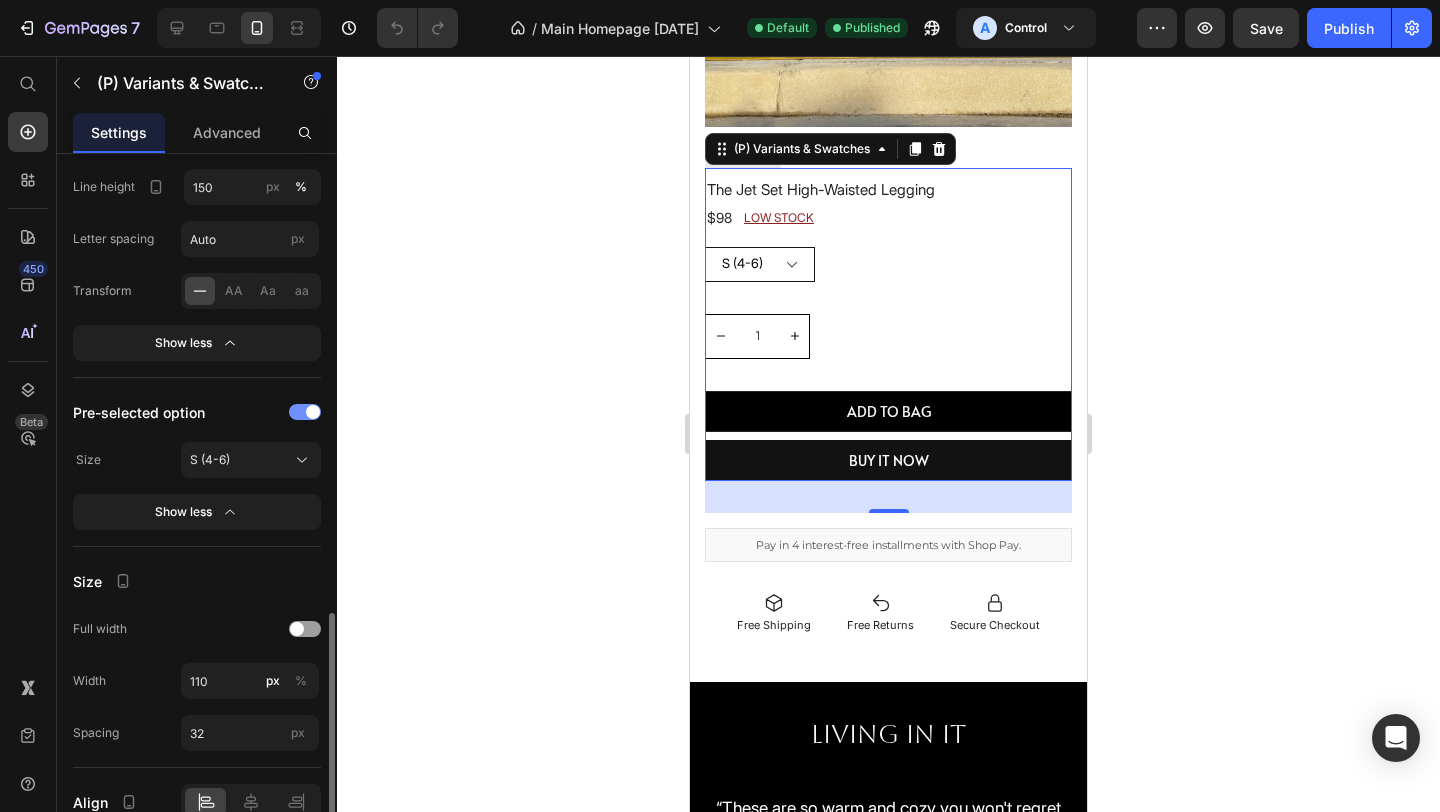 click at bounding box center (305, 412) 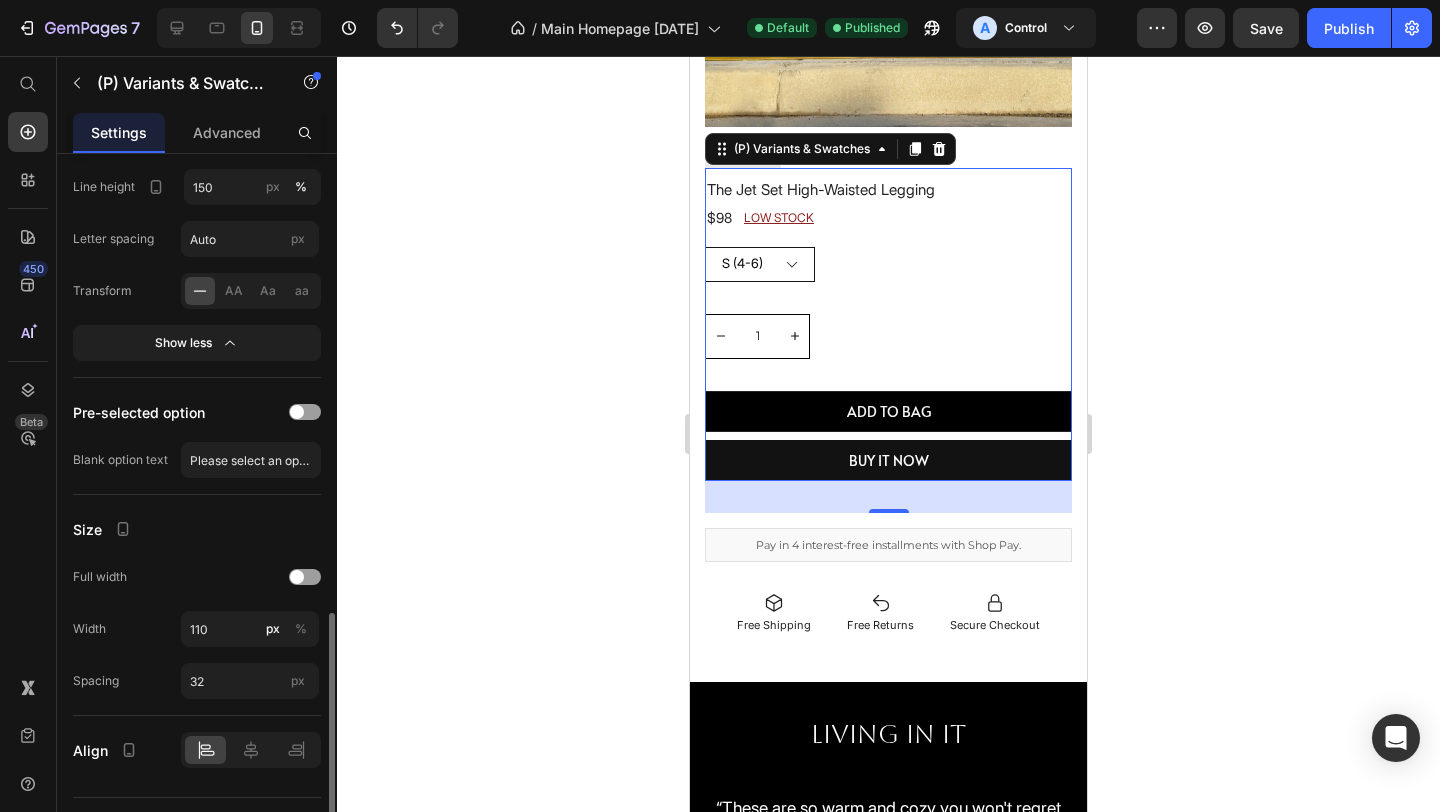 scroll, scrollTop: 1376, scrollLeft: 0, axis: vertical 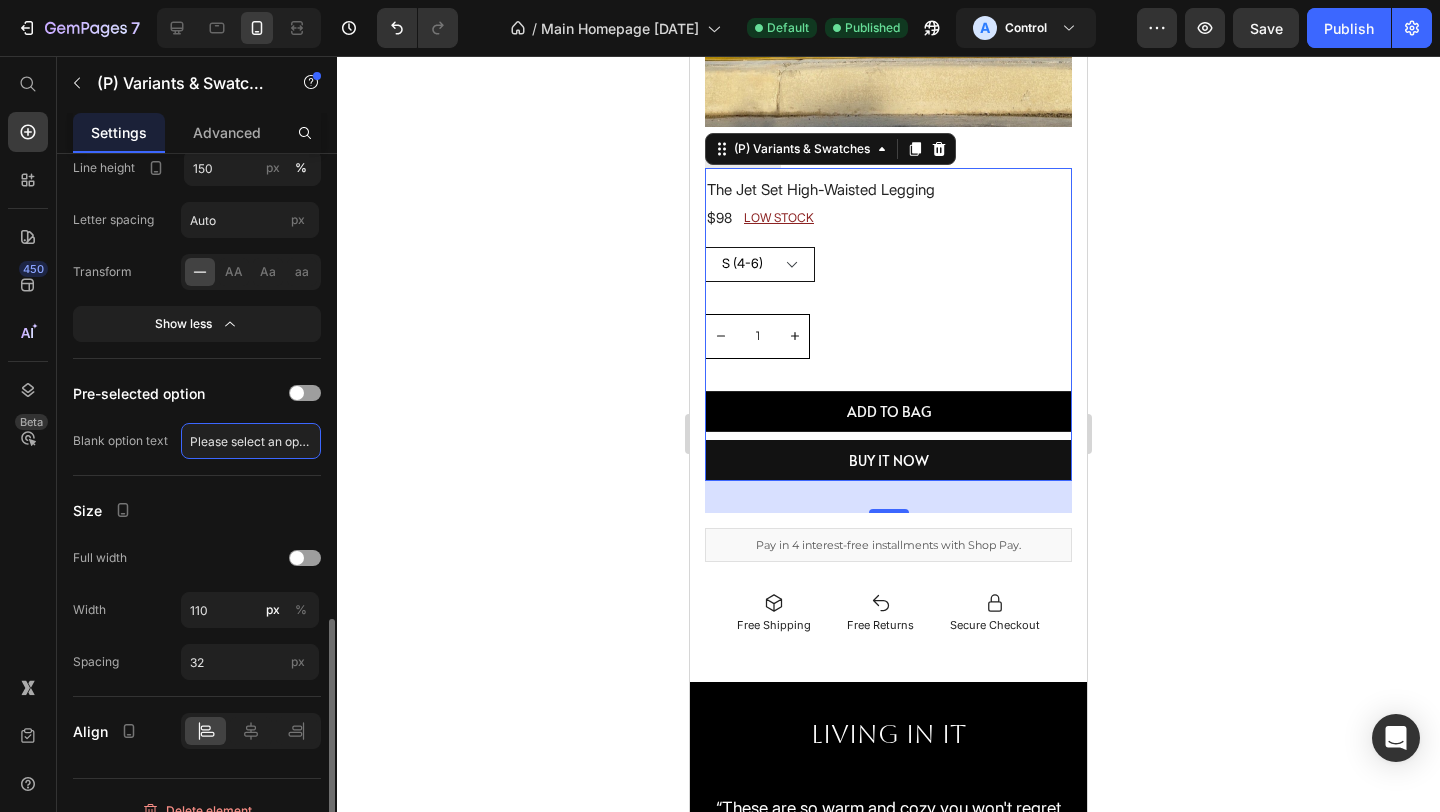 click on "Please select an option" 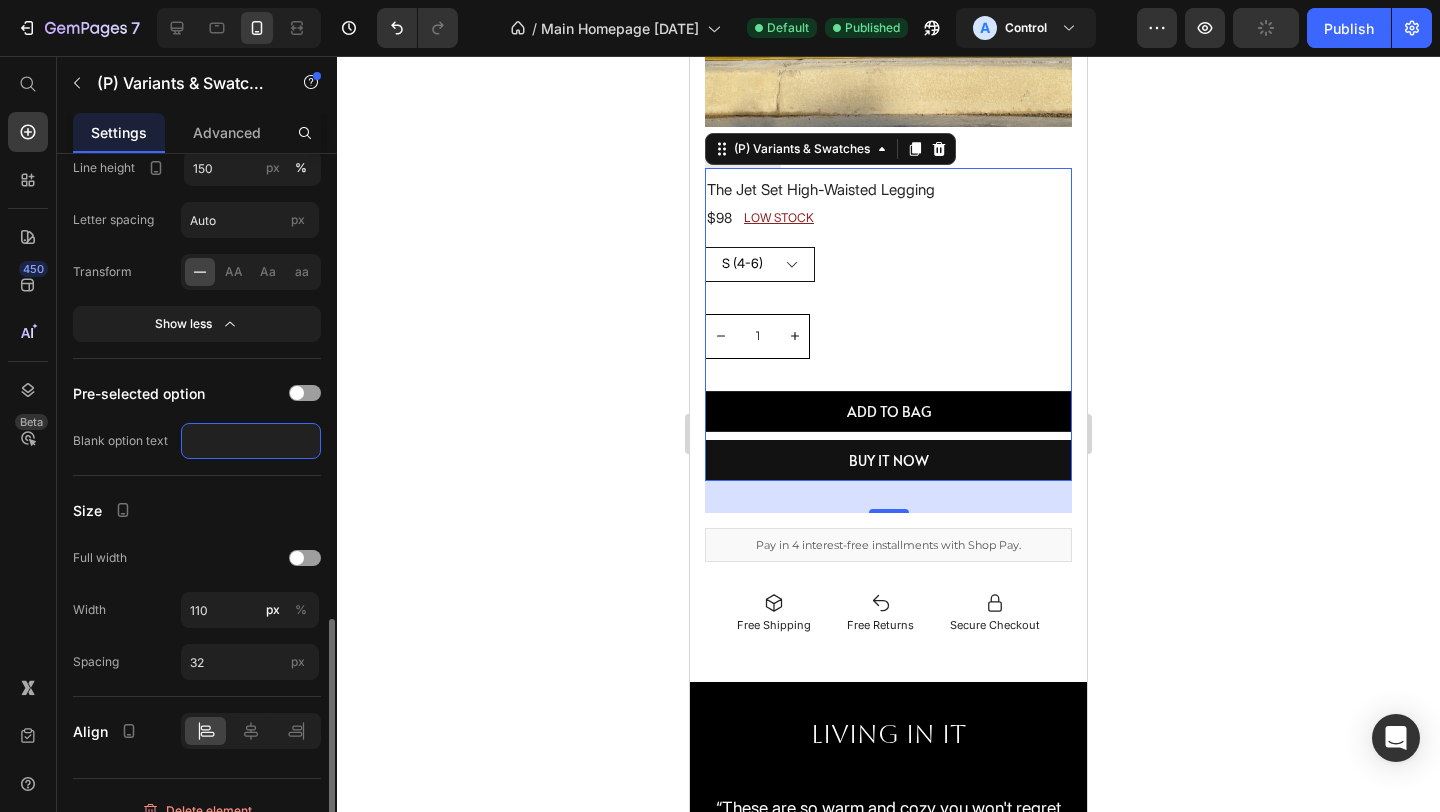 type on "T" 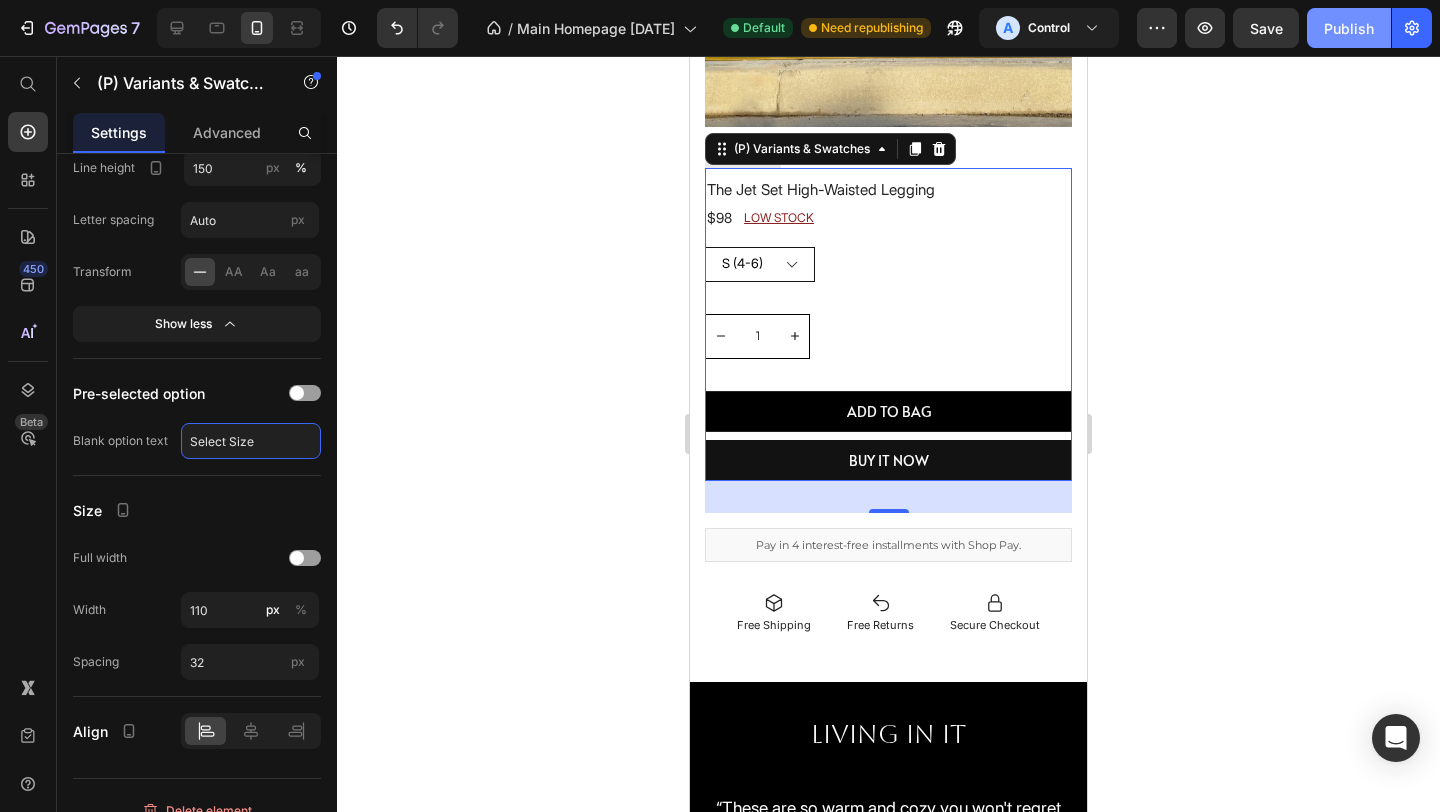 type on "Select Size" 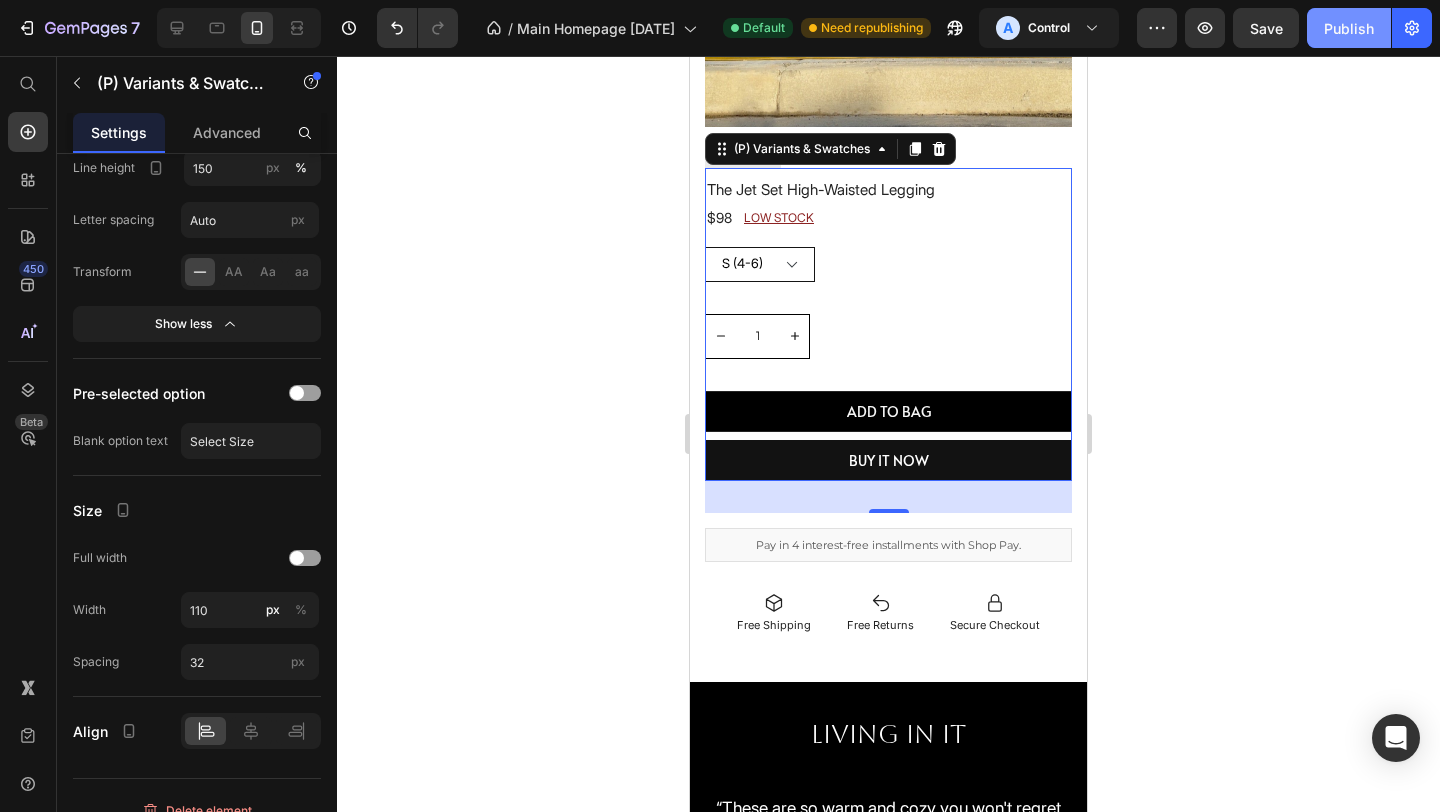 click on "Publish" at bounding box center (1349, 28) 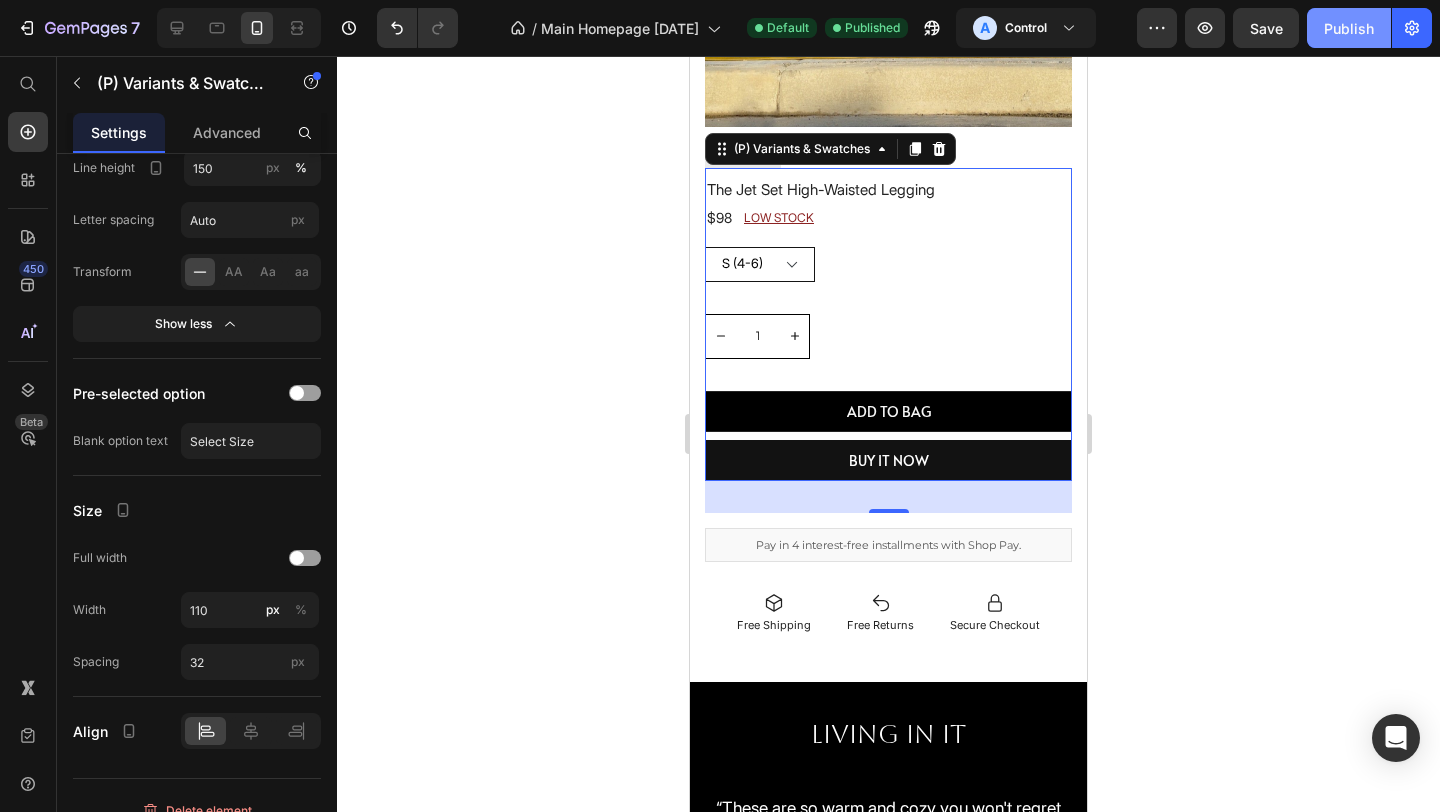 click on "Publish" at bounding box center (1349, 28) 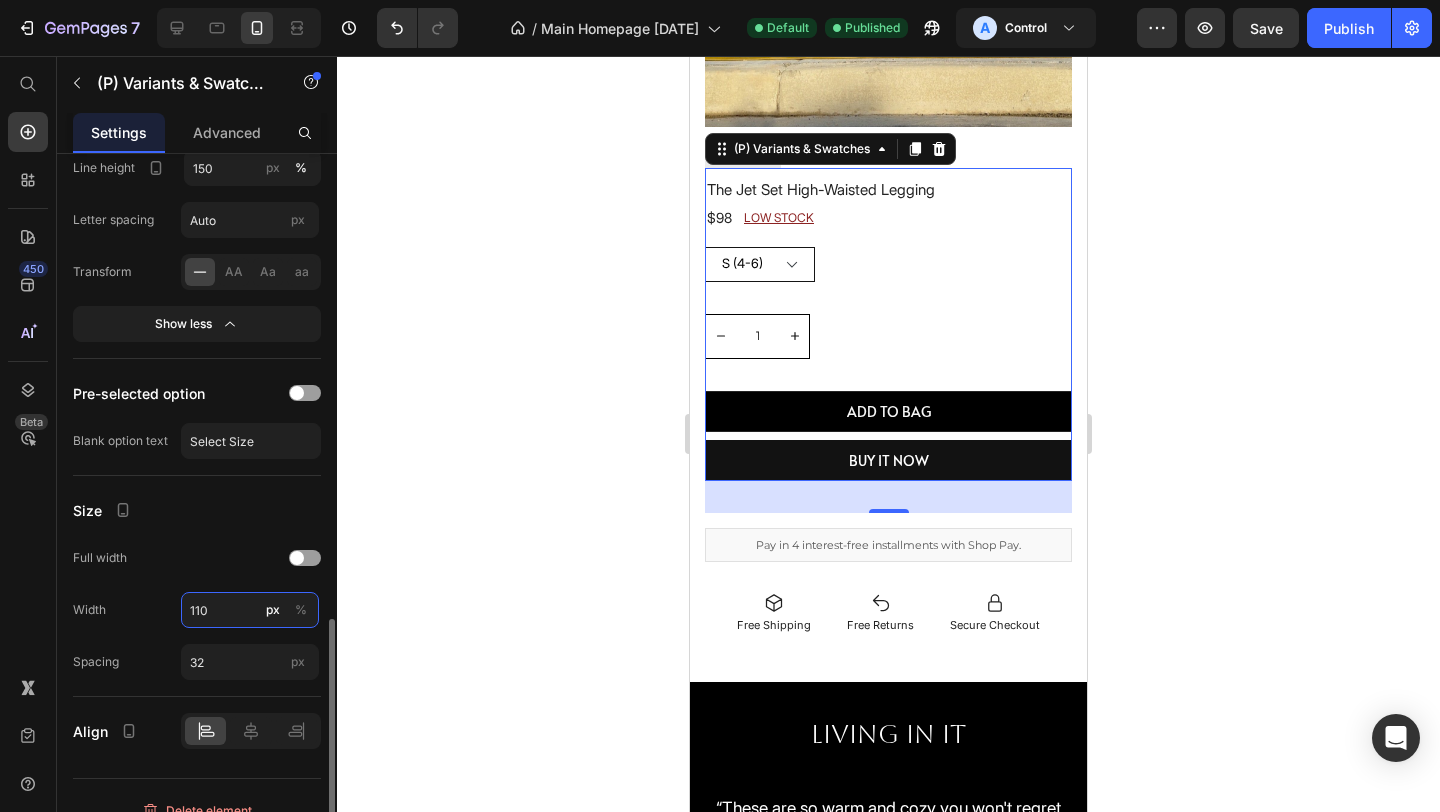 click on "110" at bounding box center [250, 610] 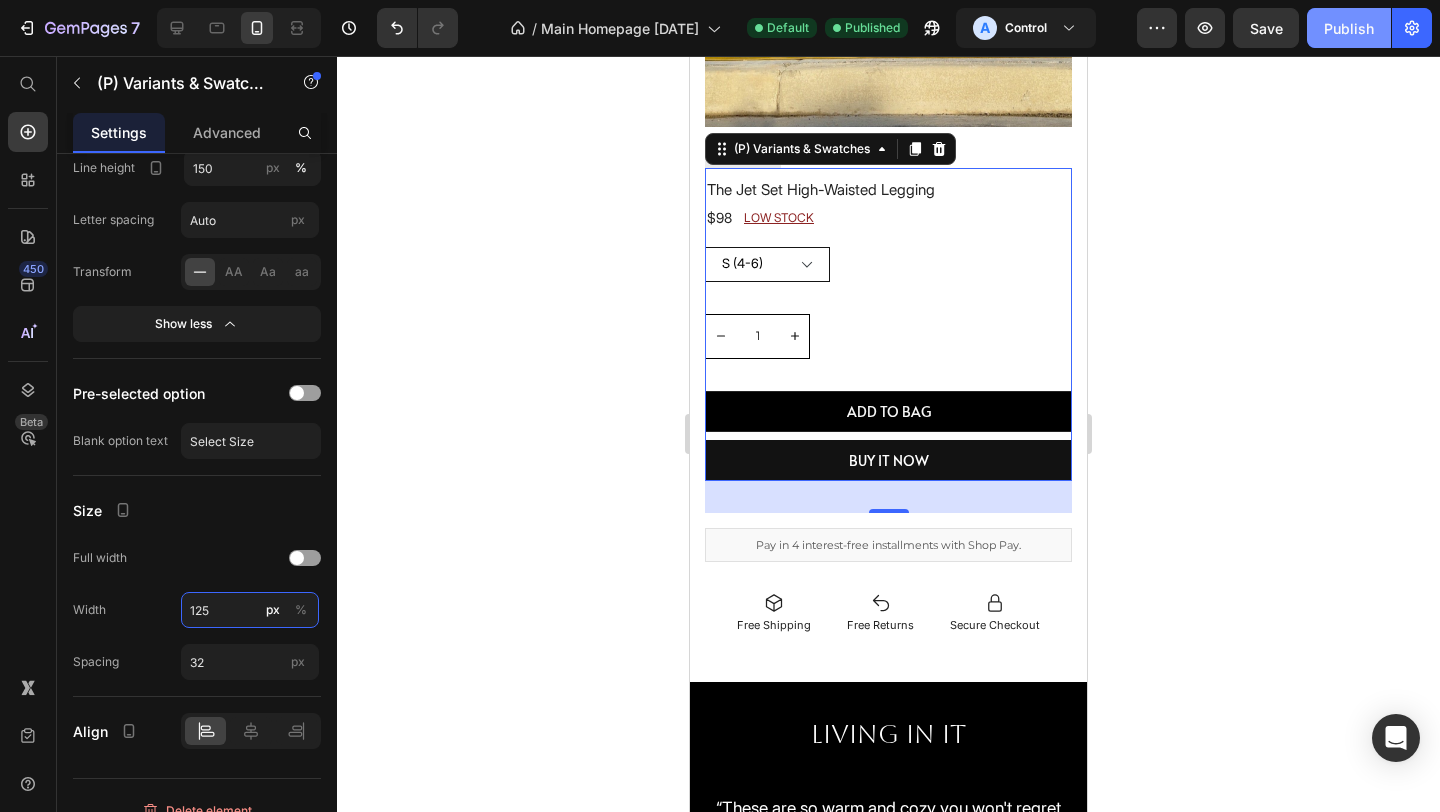 type on "125" 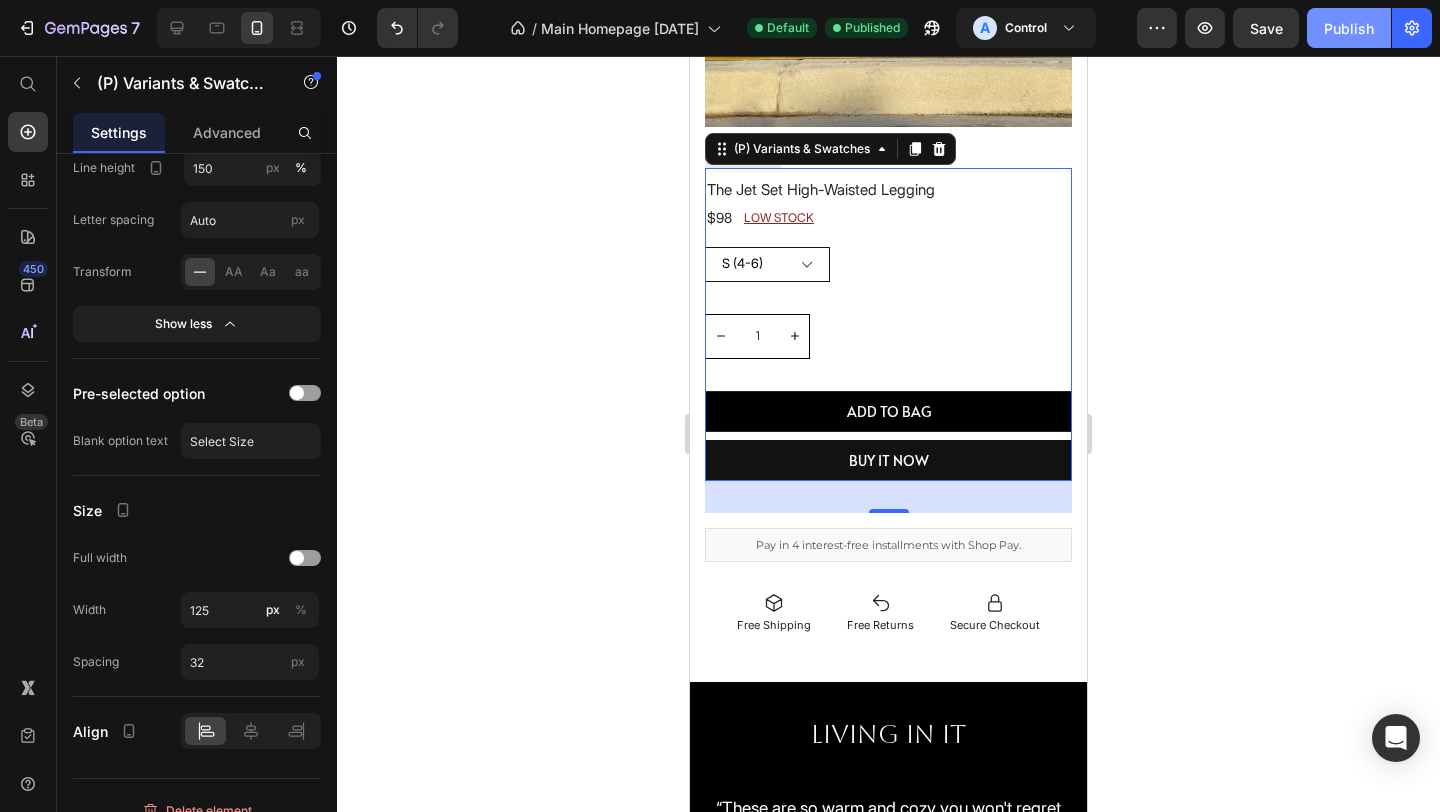 click on "Publish" 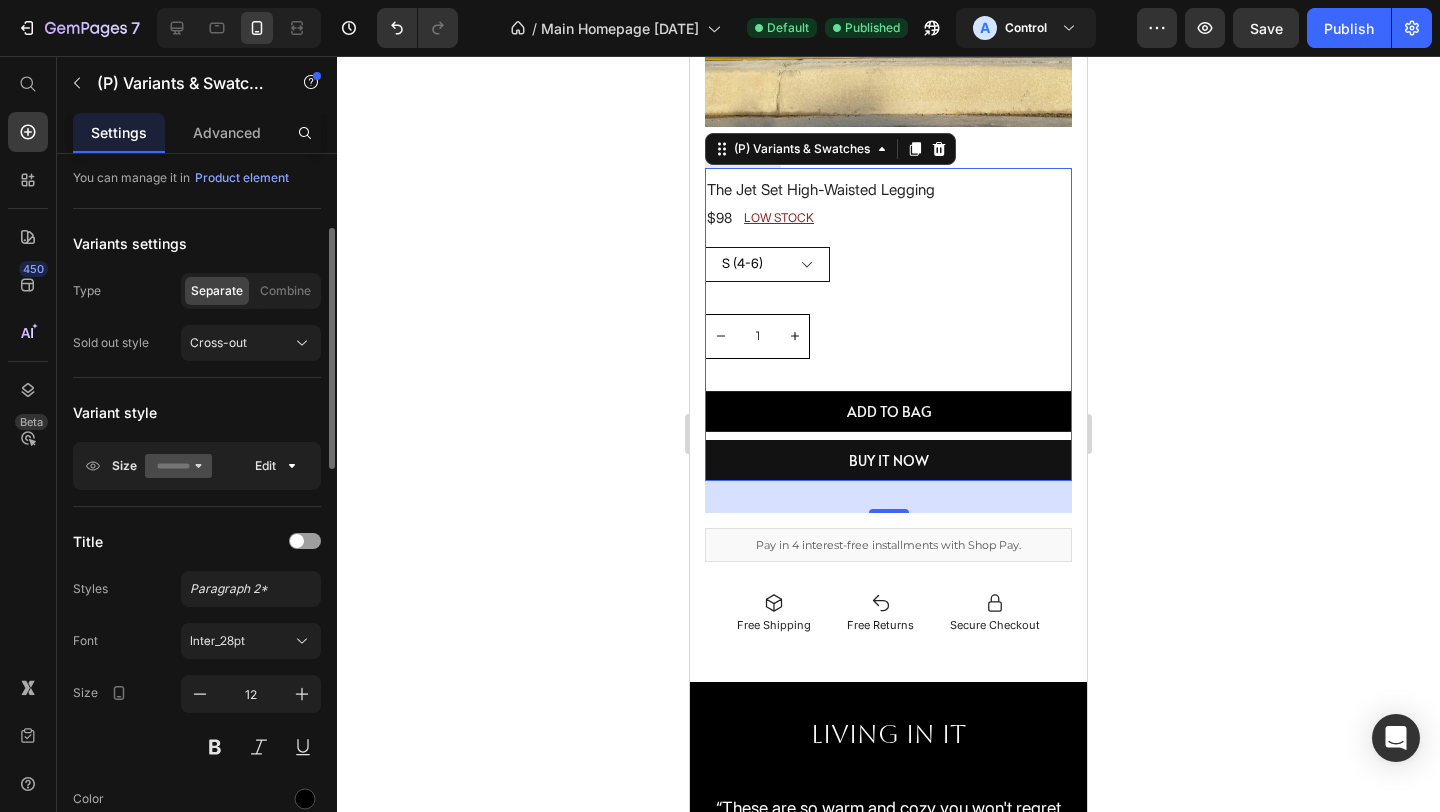 scroll, scrollTop: 103, scrollLeft: 0, axis: vertical 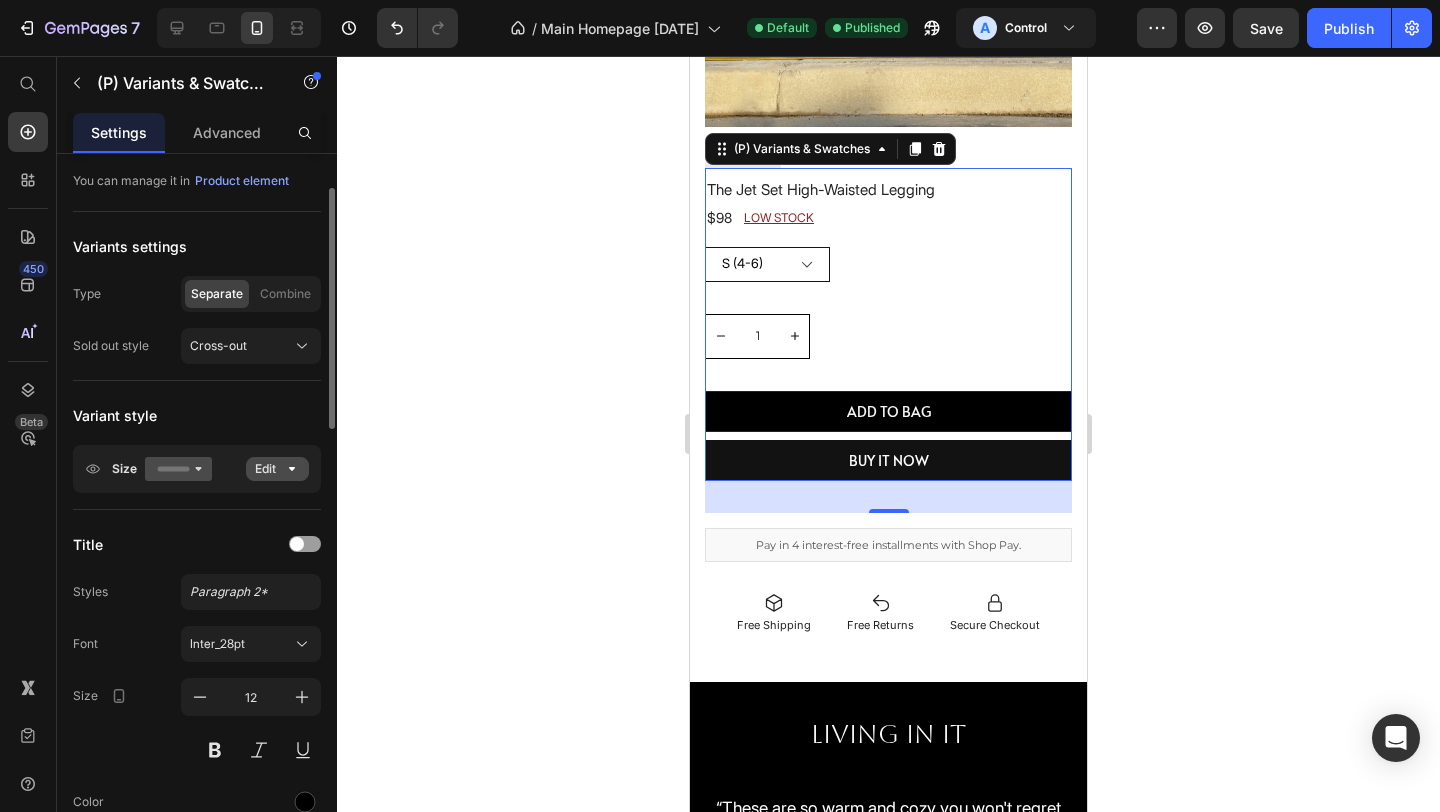click on "Edit" at bounding box center [277, 469] 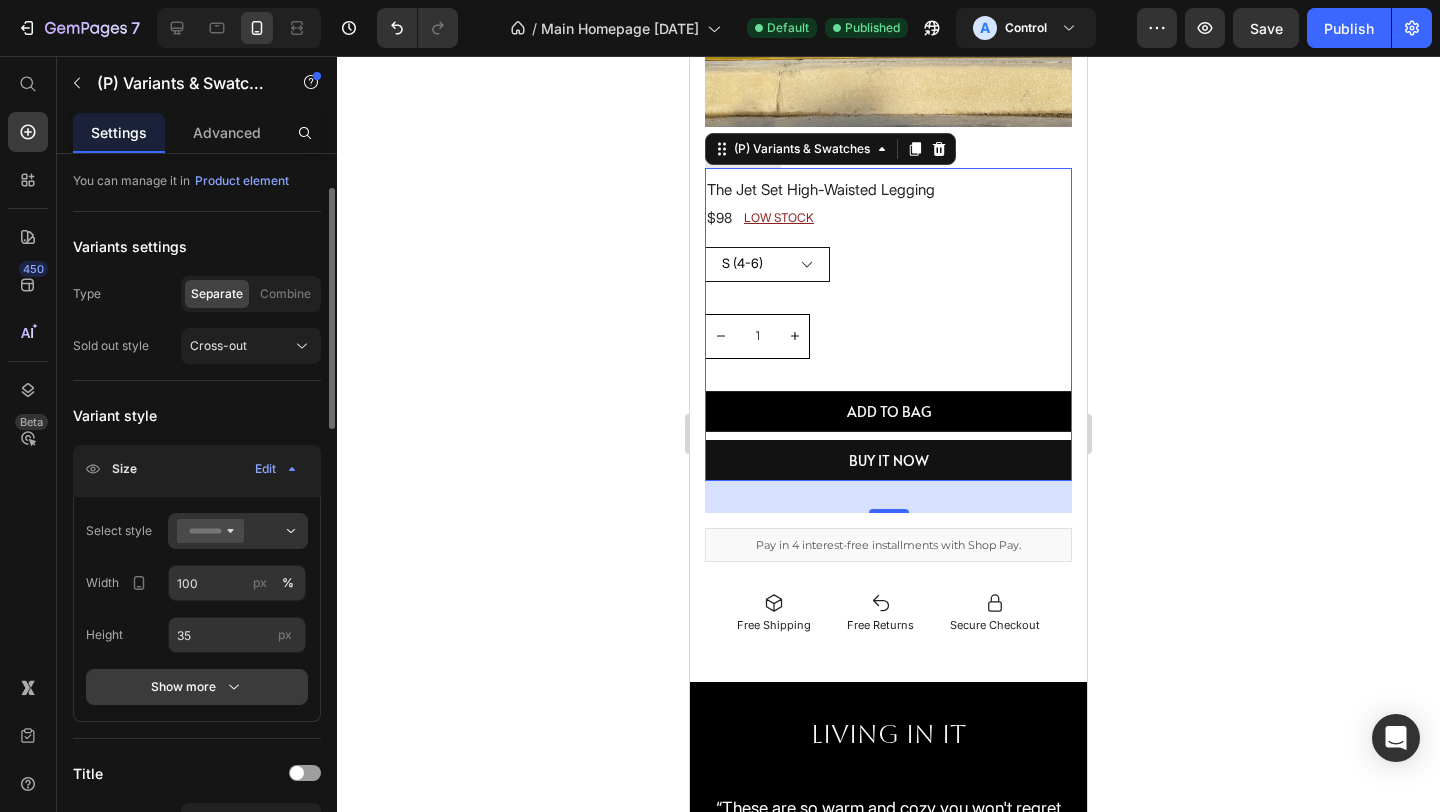click 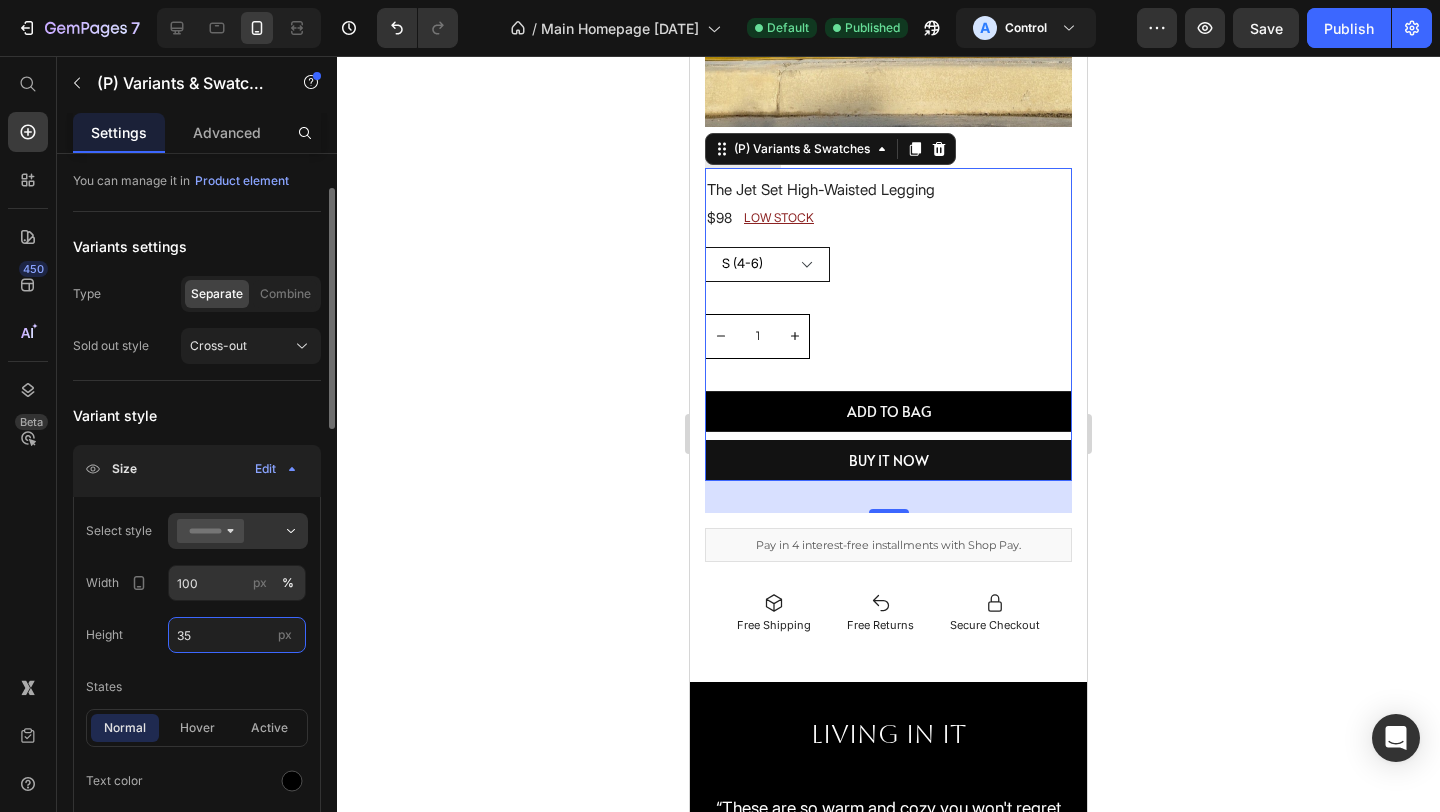 click on "35" at bounding box center [237, 635] 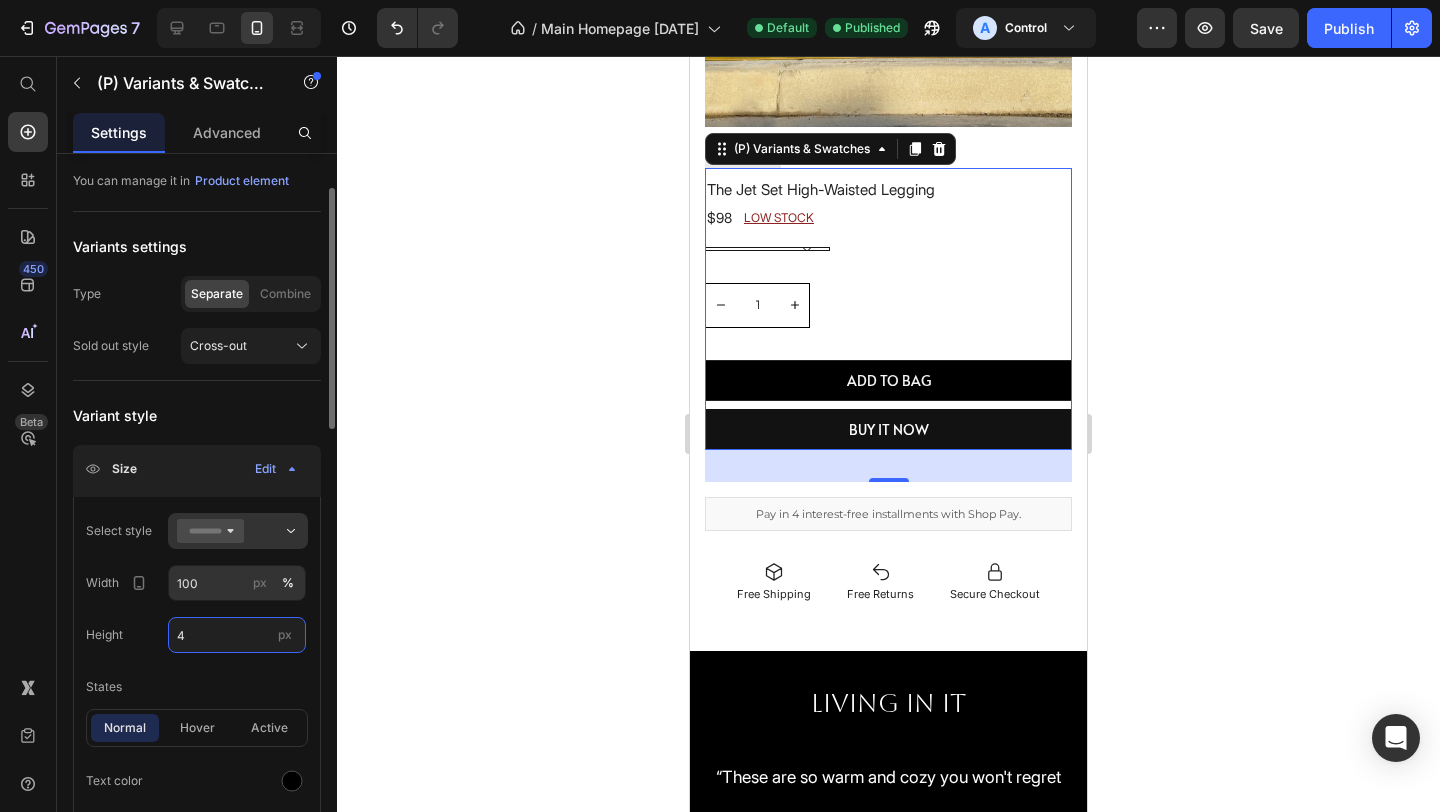 type on "40" 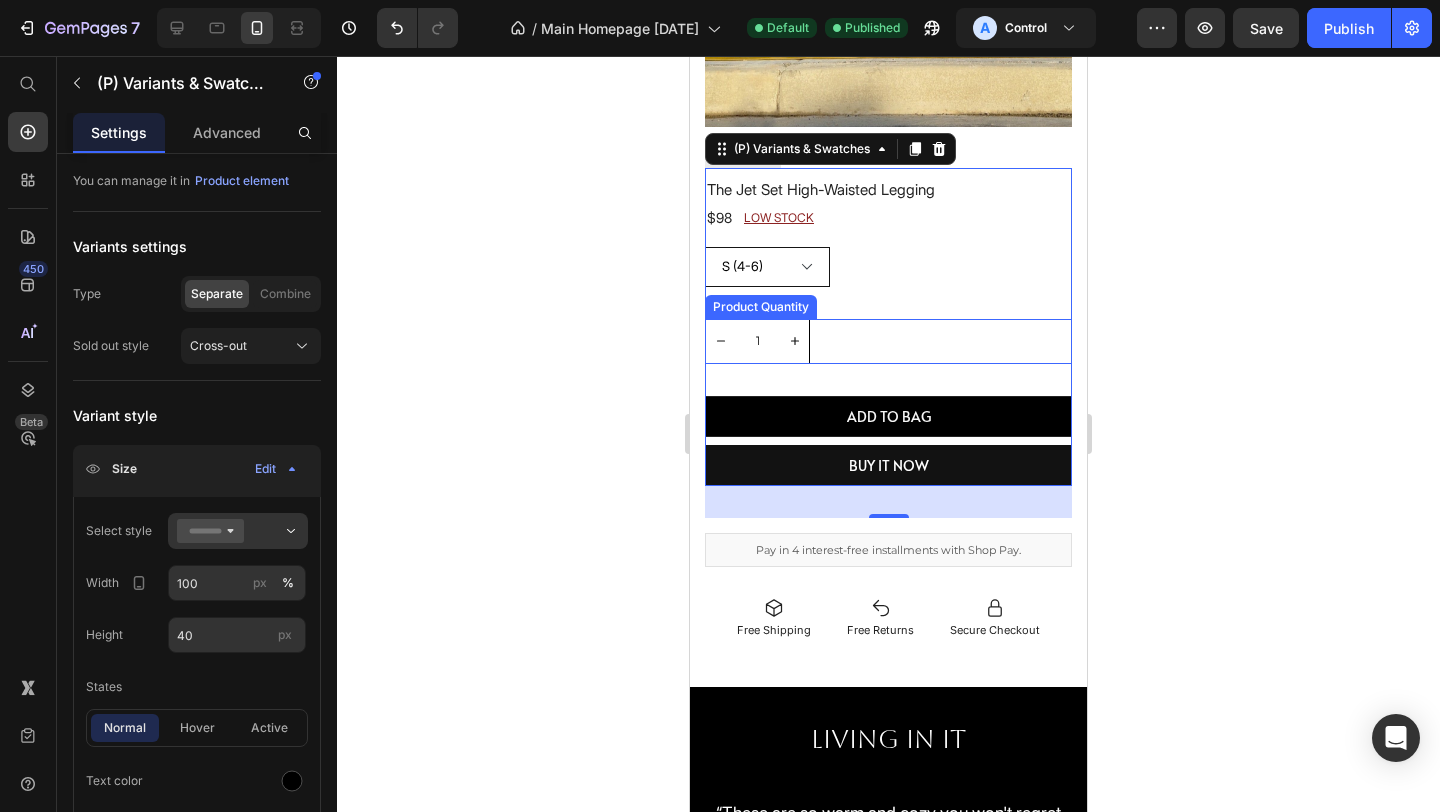 click on "1" at bounding box center [888, 341] 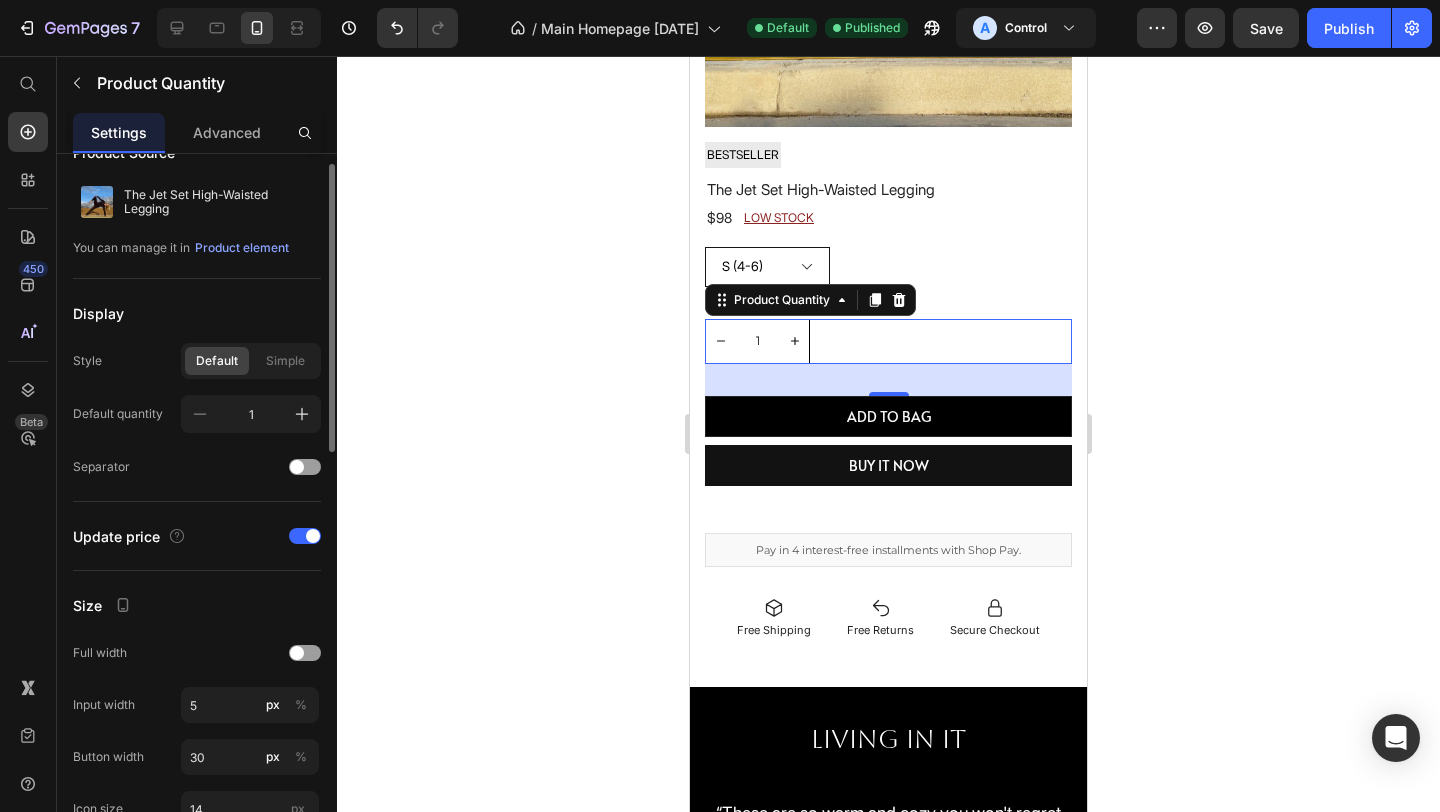 scroll, scrollTop: 40, scrollLeft: 0, axis: vertical 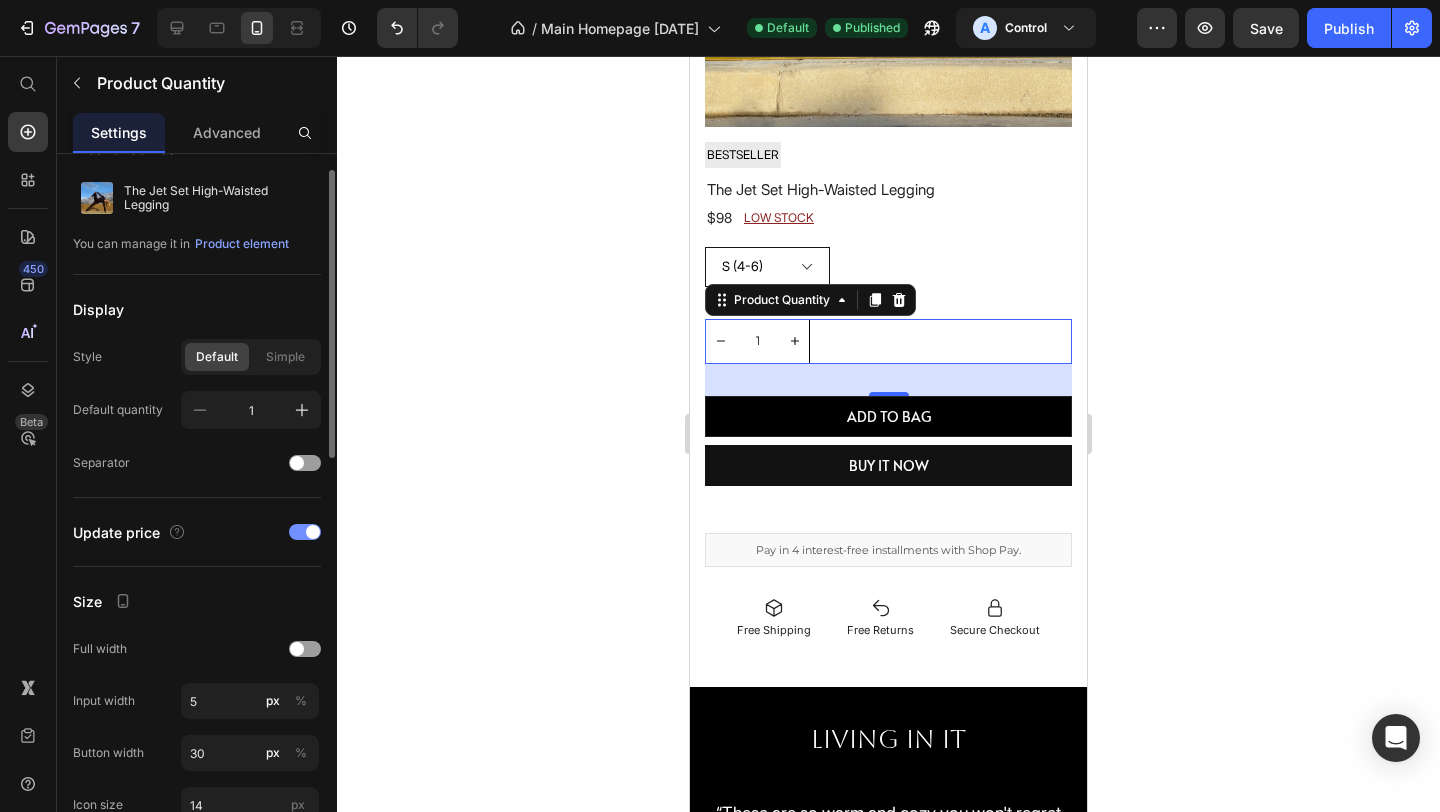 click at bounding box center (305, 532) 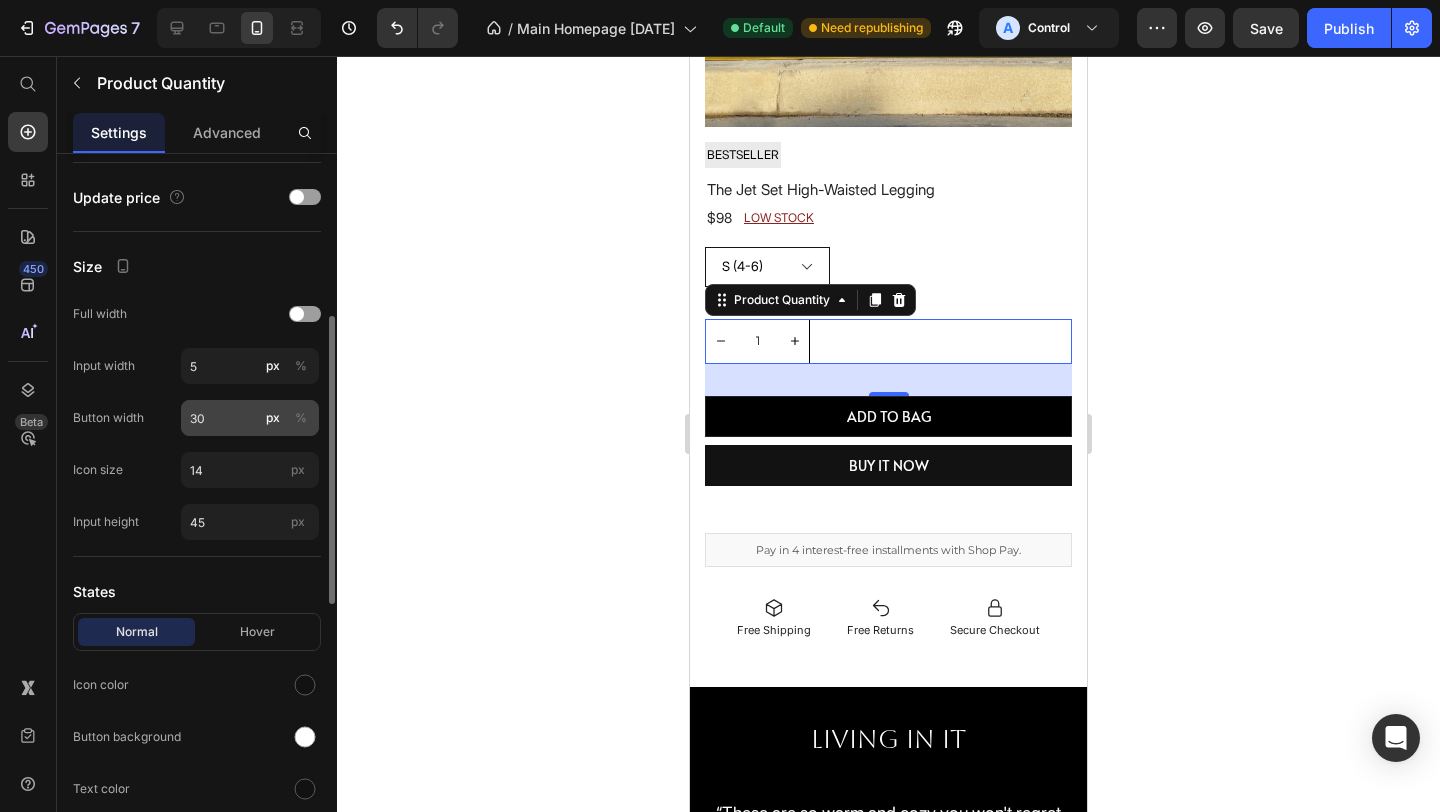 scroll, scrollTop: 399, scrollLeft: 0, axis: vertical 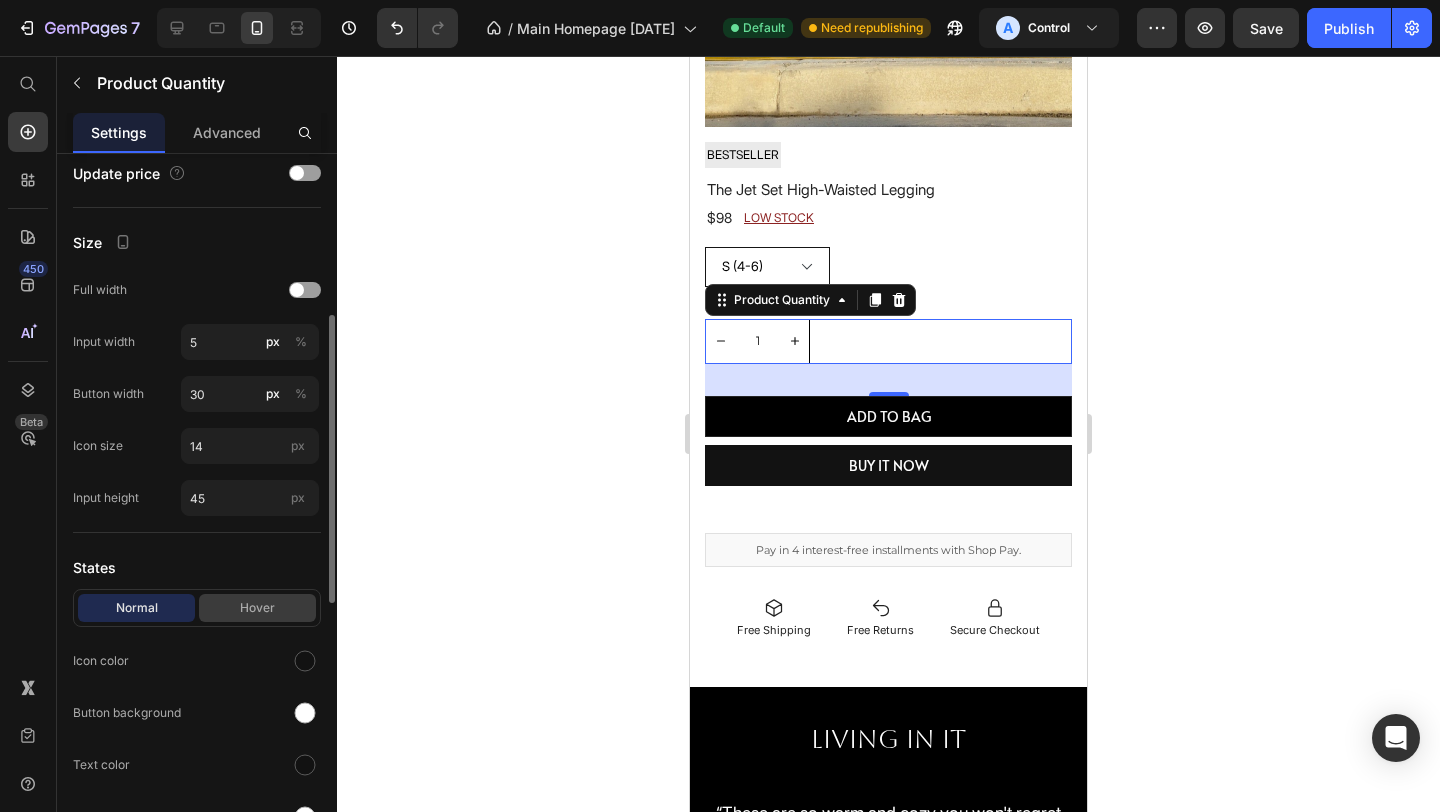 click on "Hover" at bounding box center [257, 608] 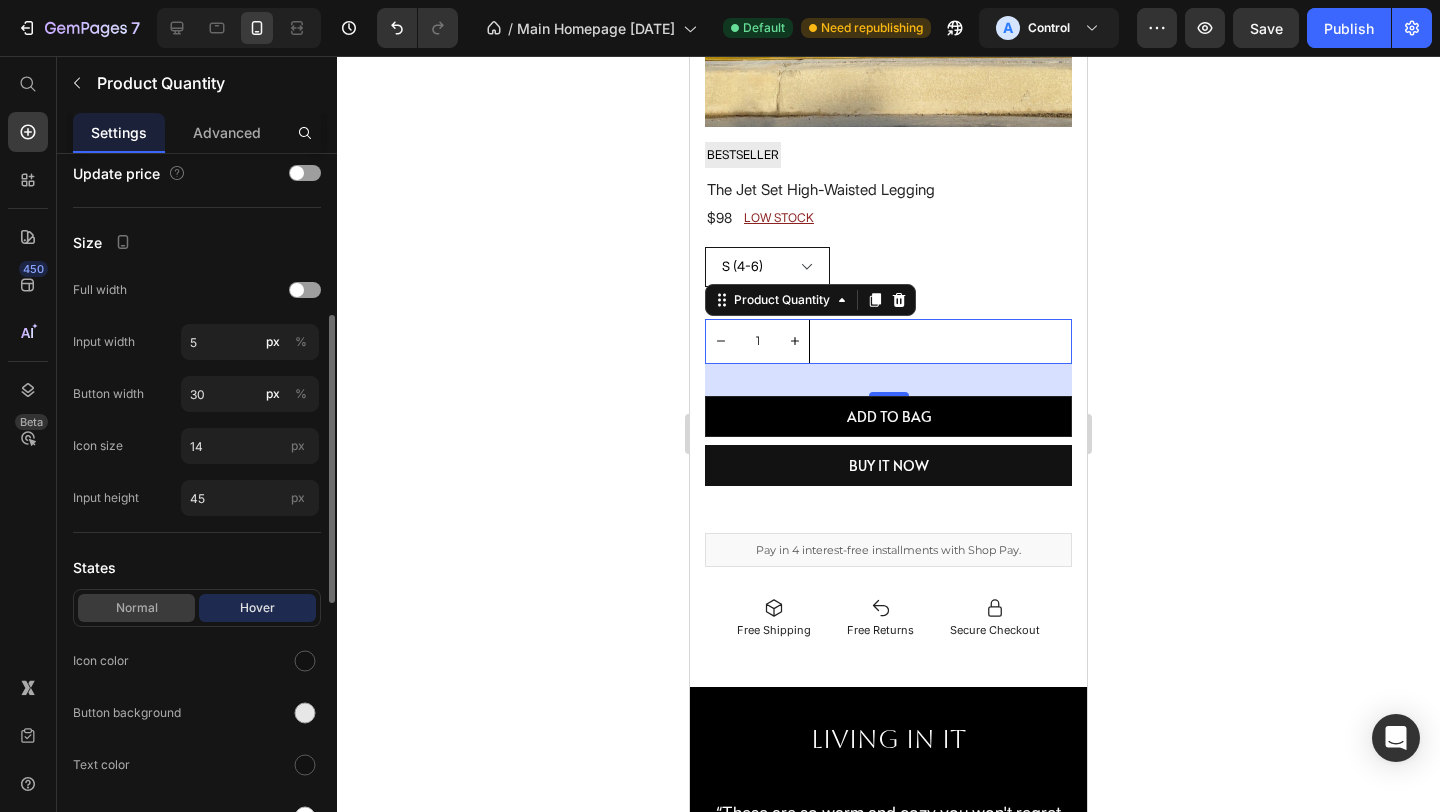 click on "Normal" at bounding box center [136, 608] 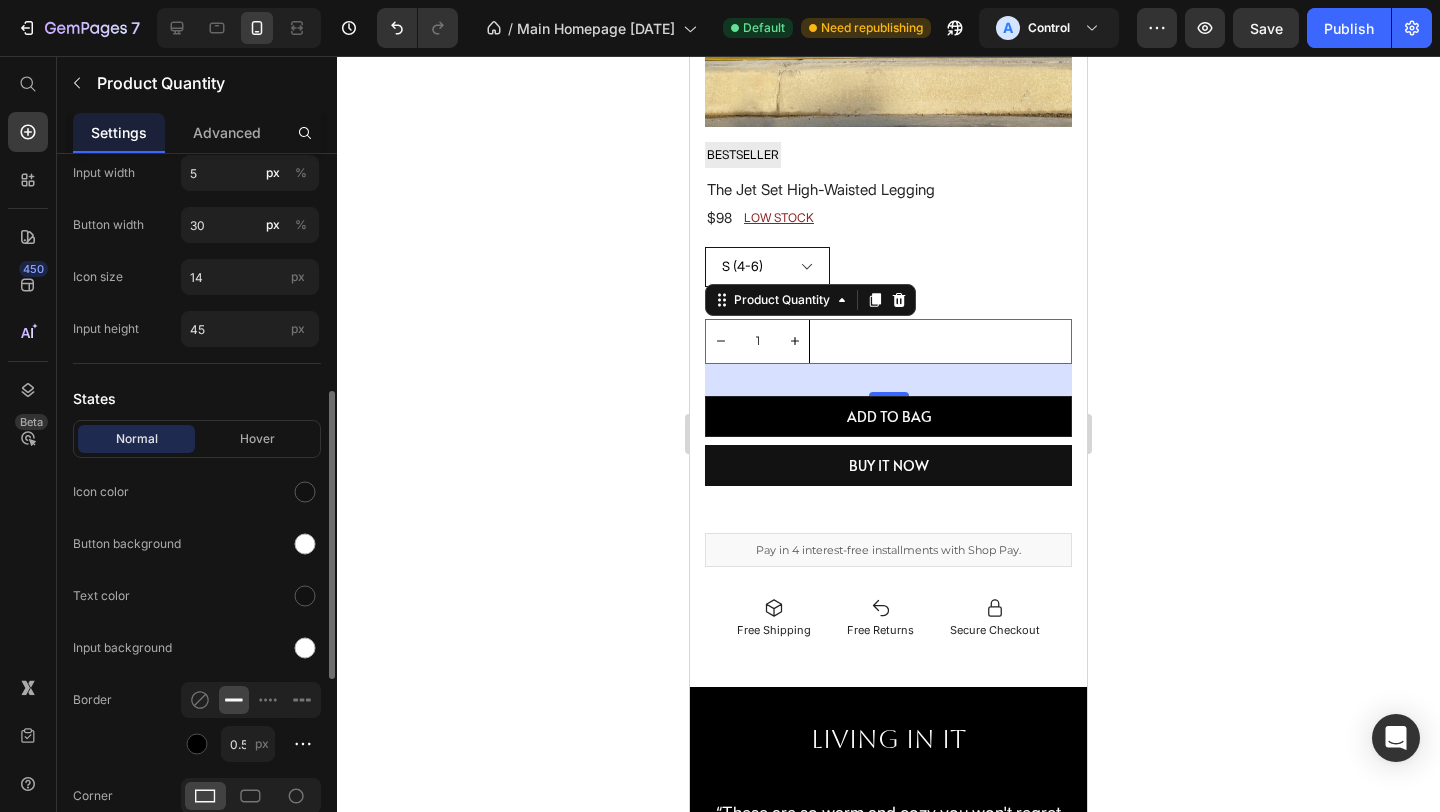 scroll, scrollTop: 574, scrollLeft: 0, axis: vertical 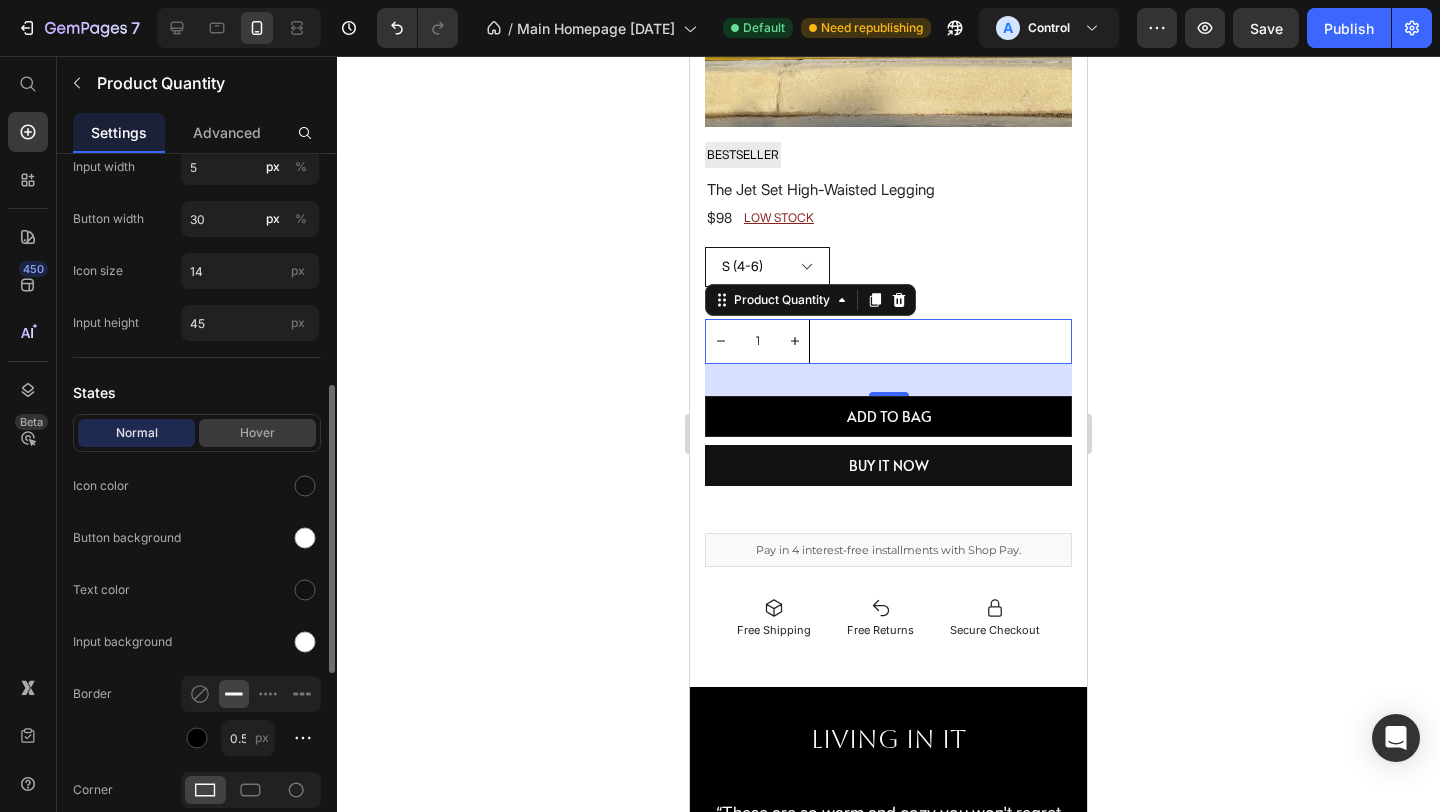 click on "Hover" at bounding box center [257, 433] 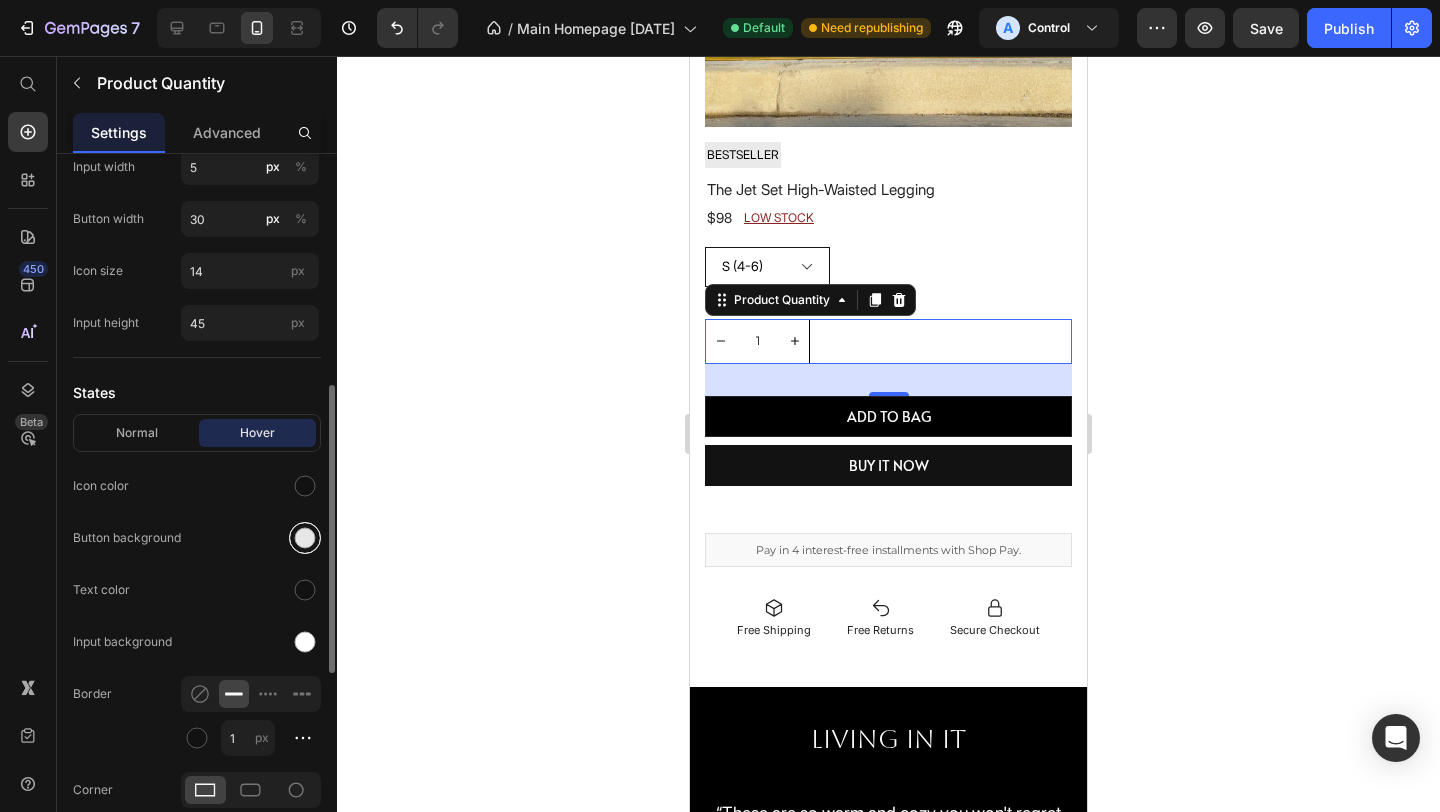 click at bounding box center (305, 538) 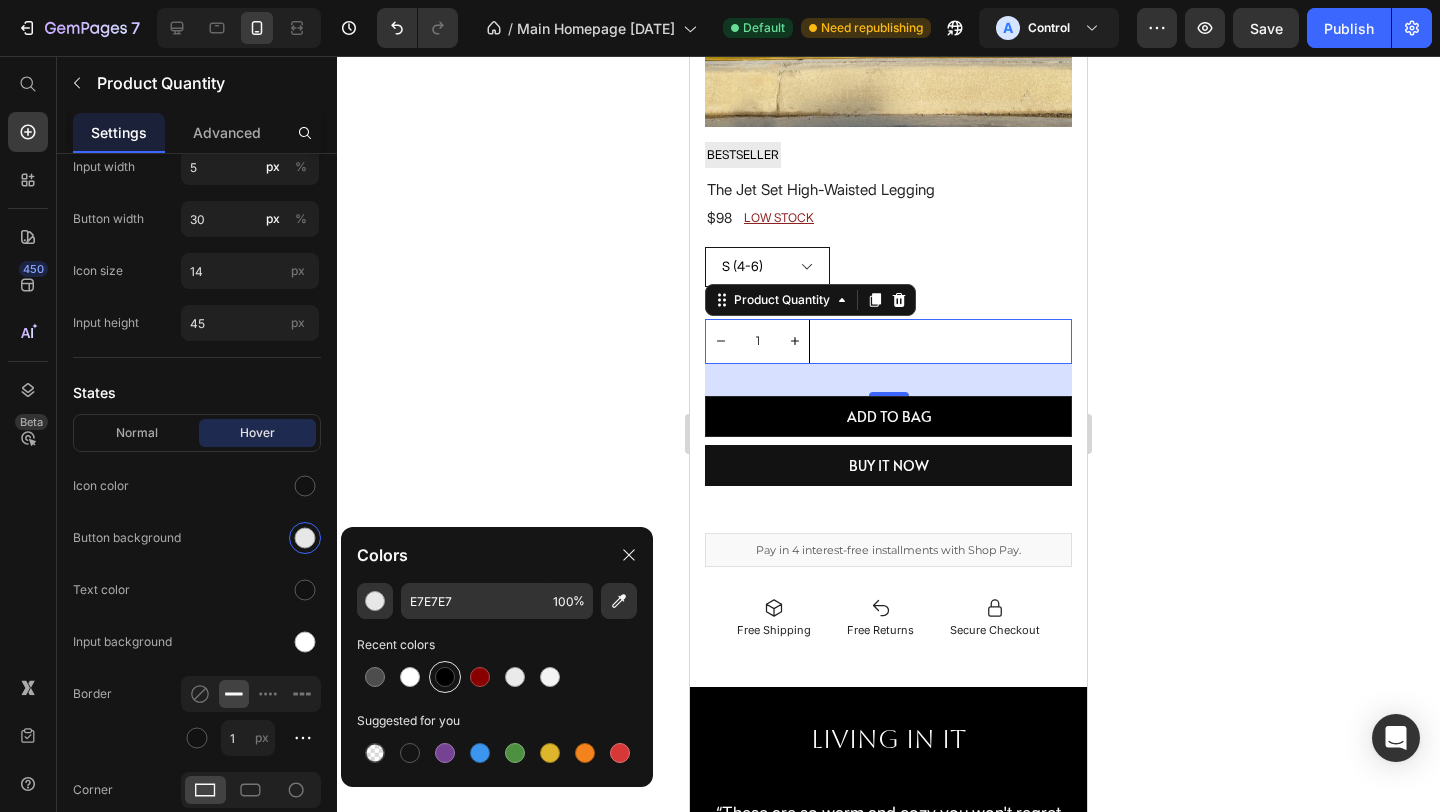 click at bounding box center [445, 677] 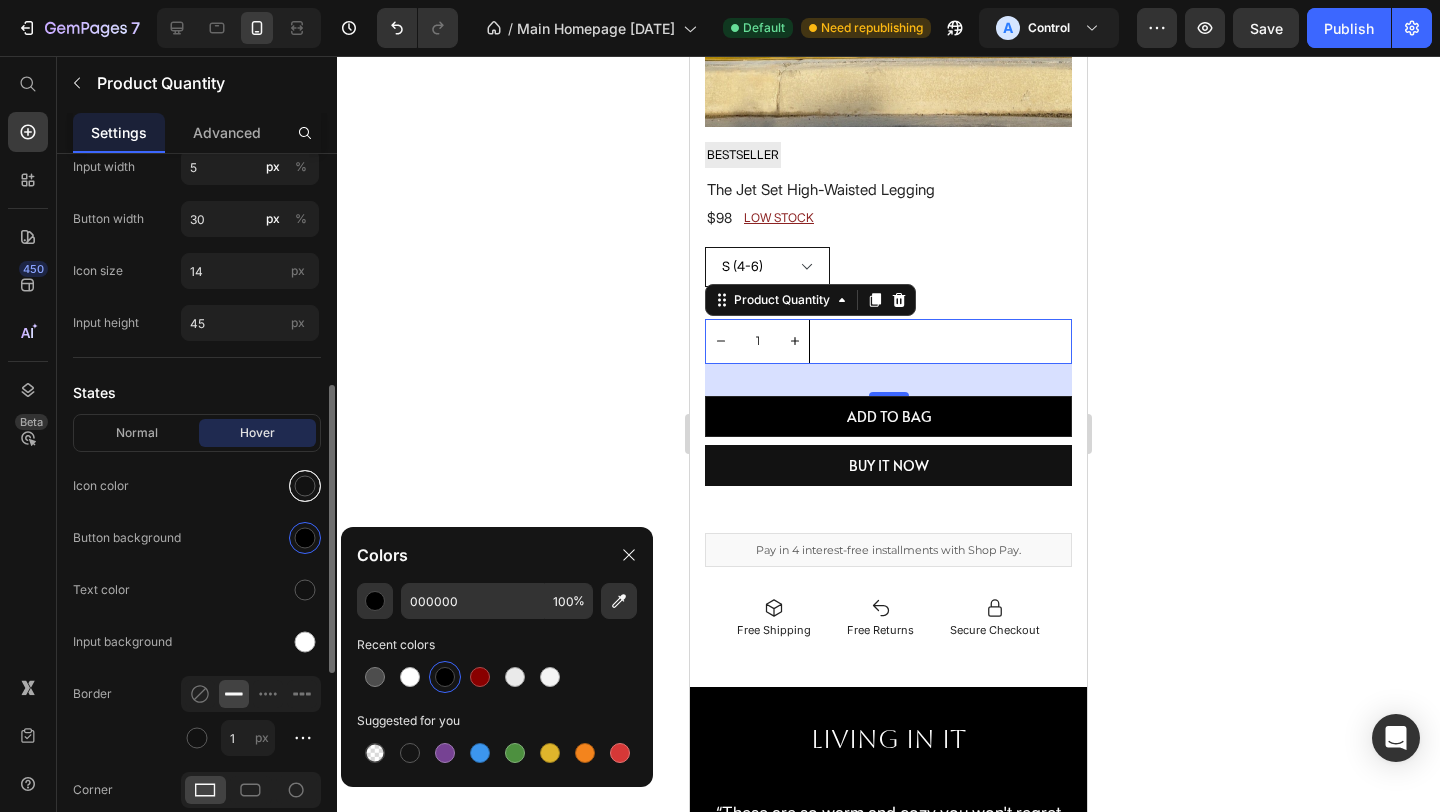 click at bounding box center (305, 486) 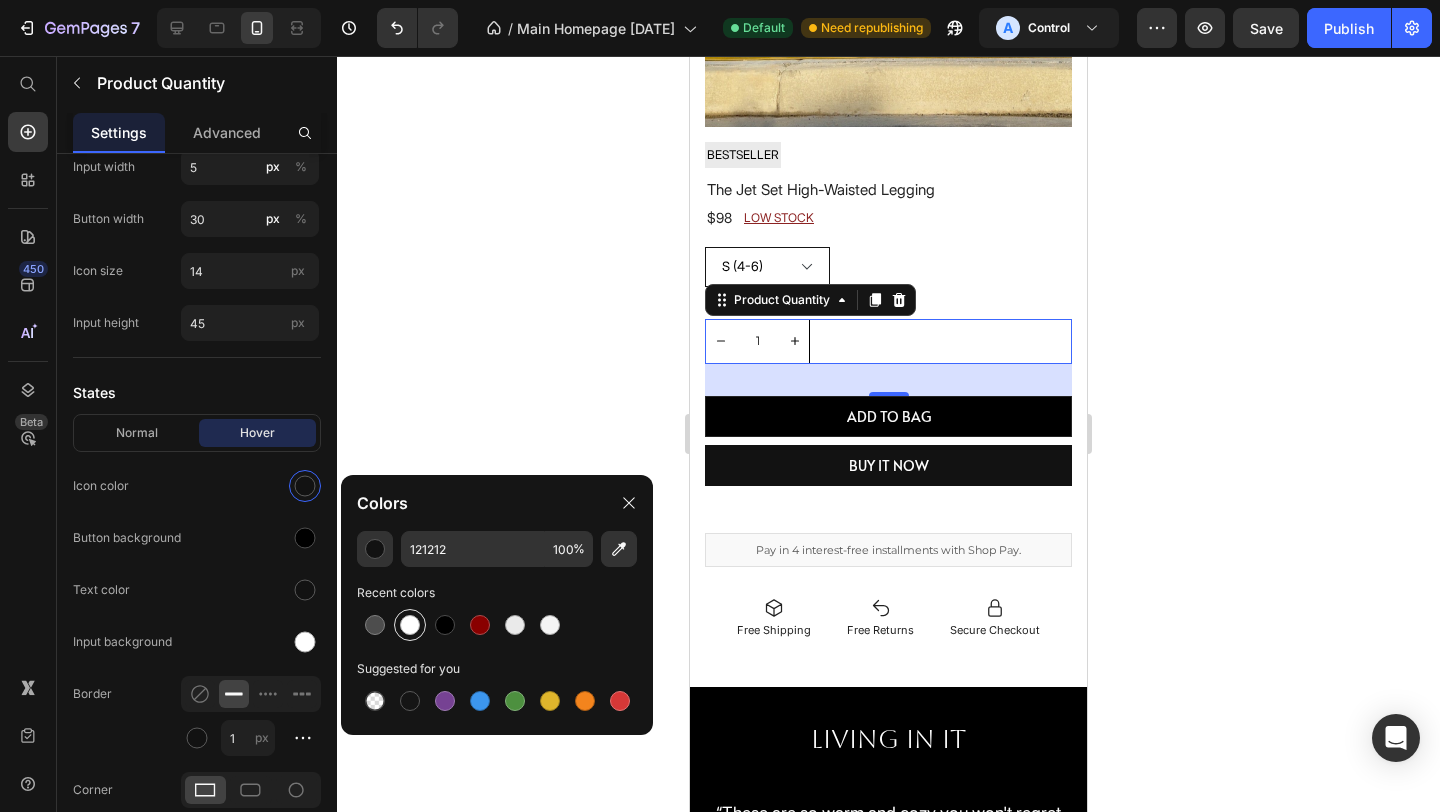 click at bounding box center [410, 625] 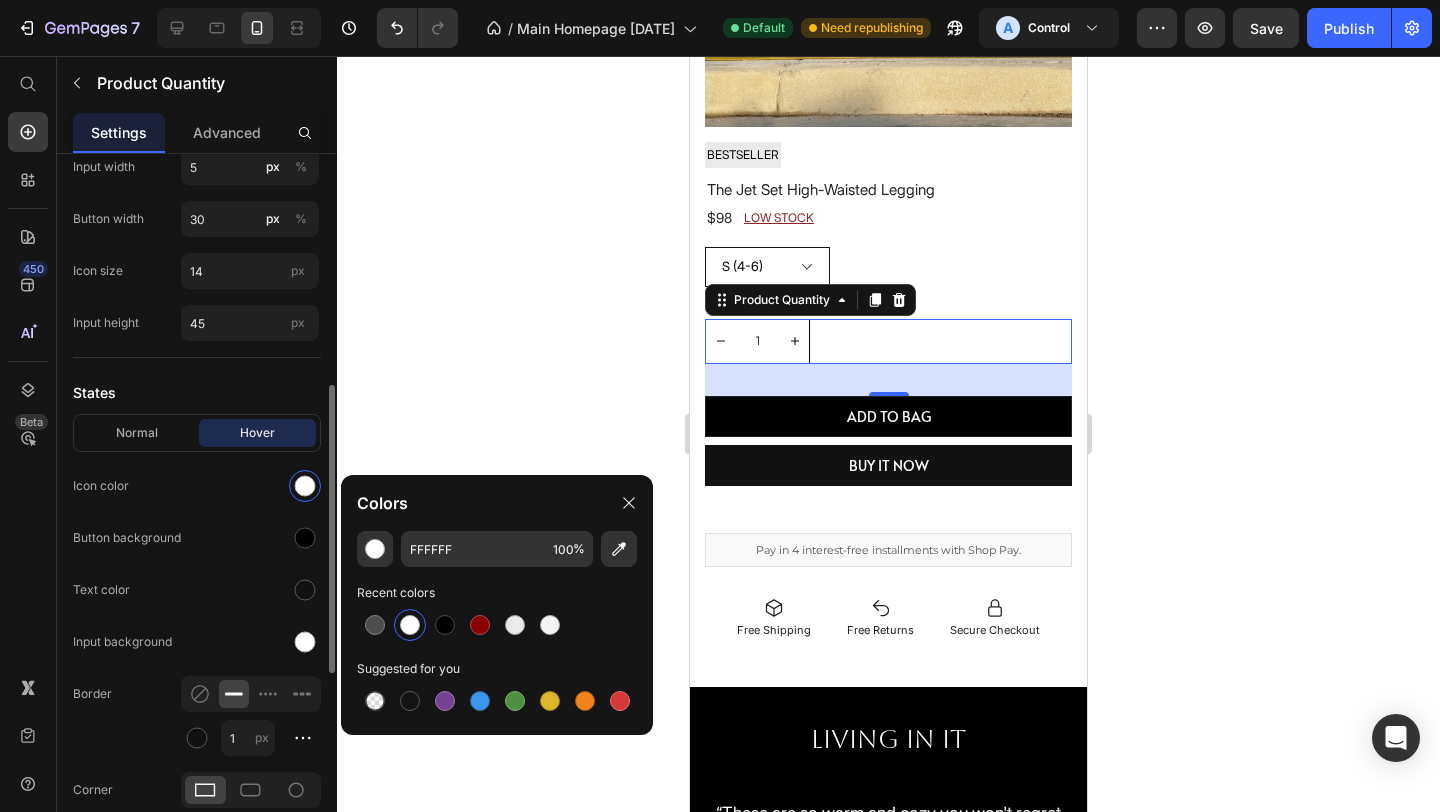 click on "Normal Hover Icon color Button background Text color Input background Border 1 px Corner" 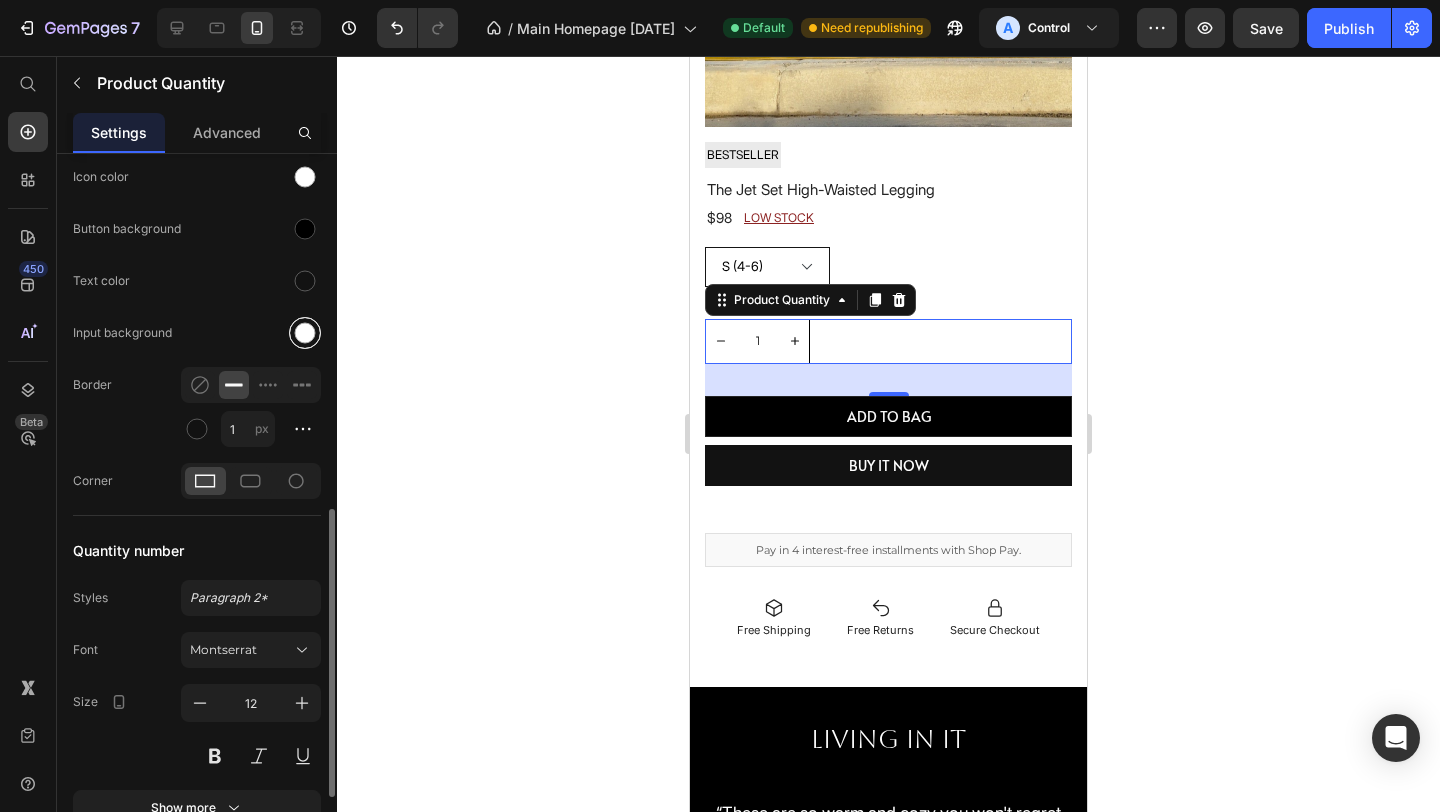 scroll, scrollTop: 884, scrollLeft: 0, axis: vertical 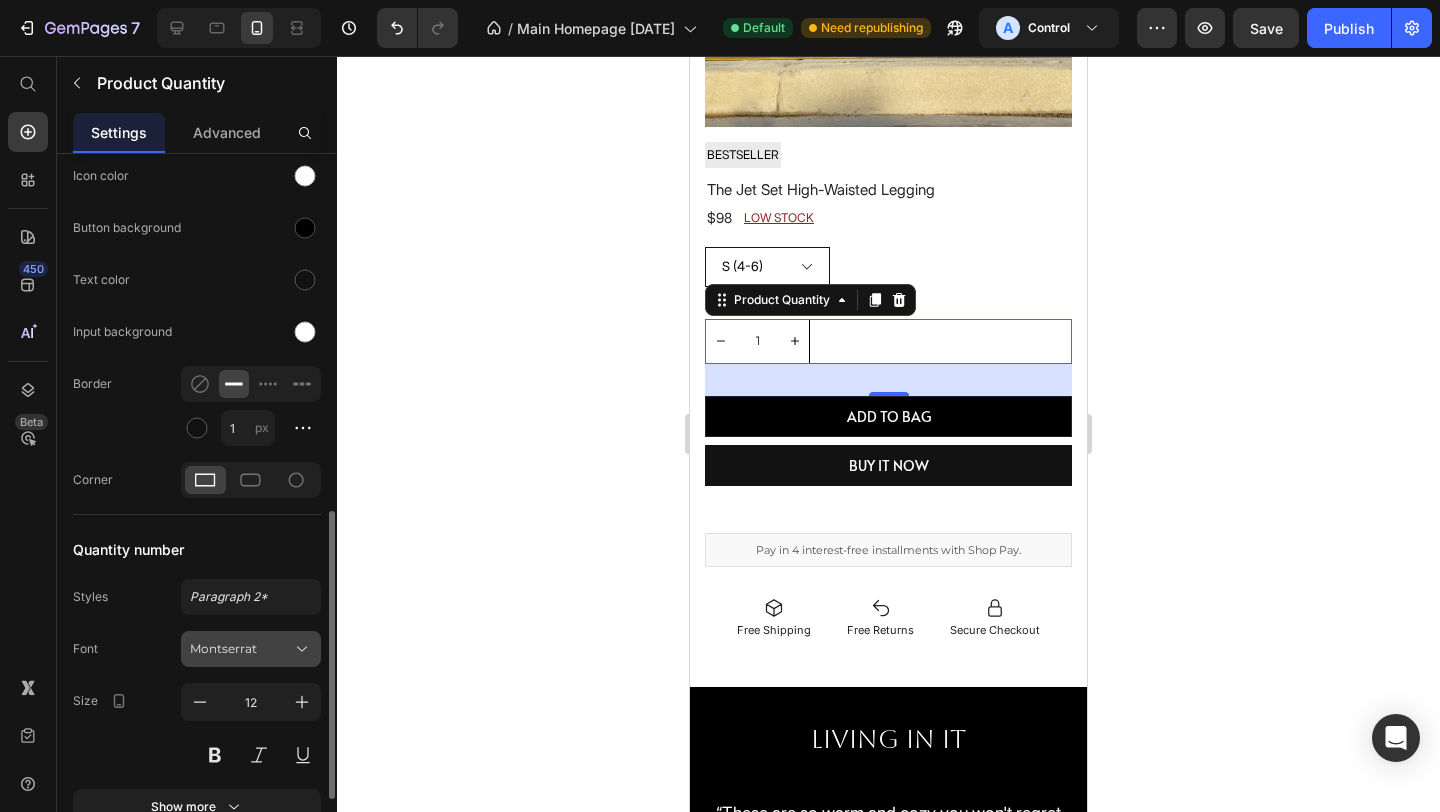 click on "Montserrat" at bounding box center [241, 649] 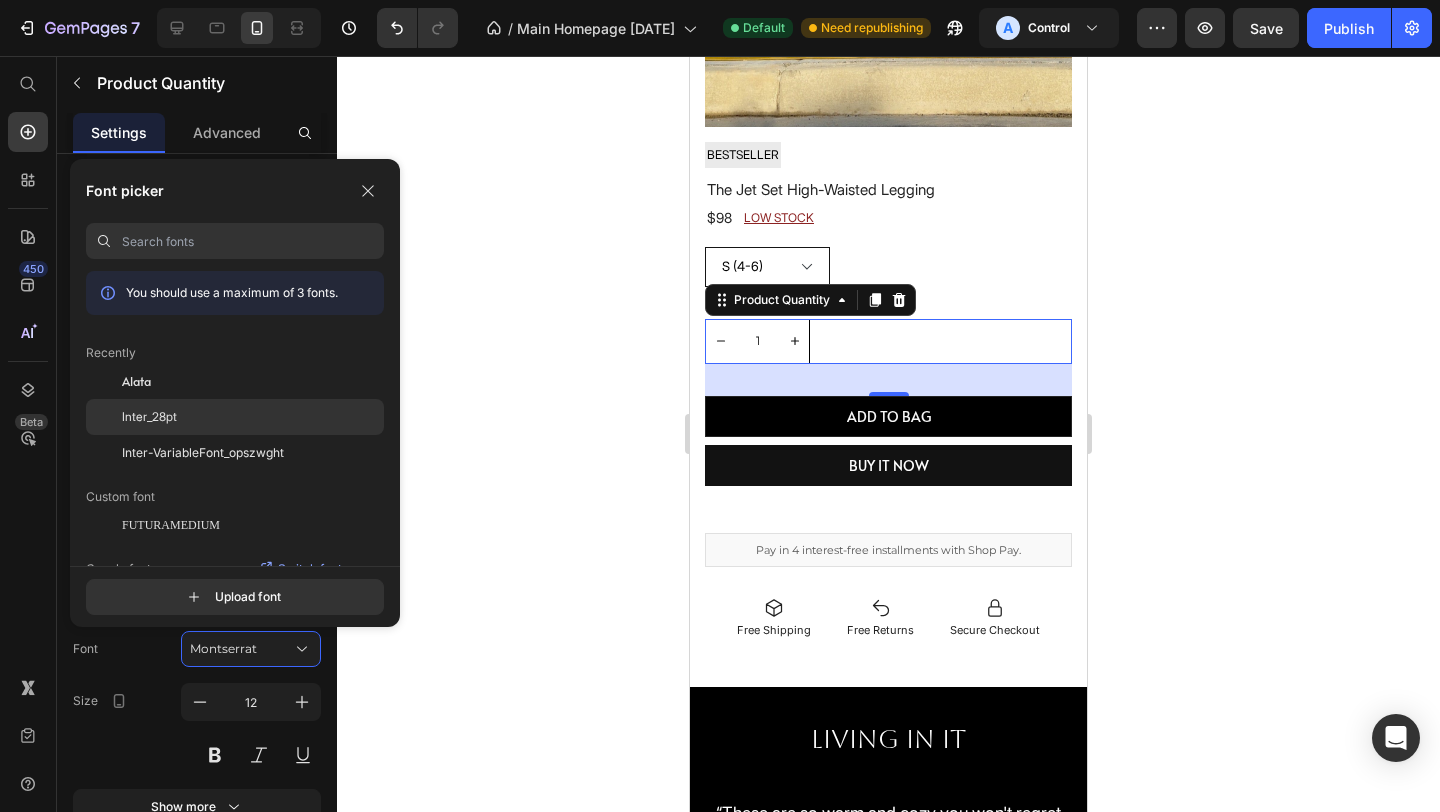 click on "Inter_28pt" 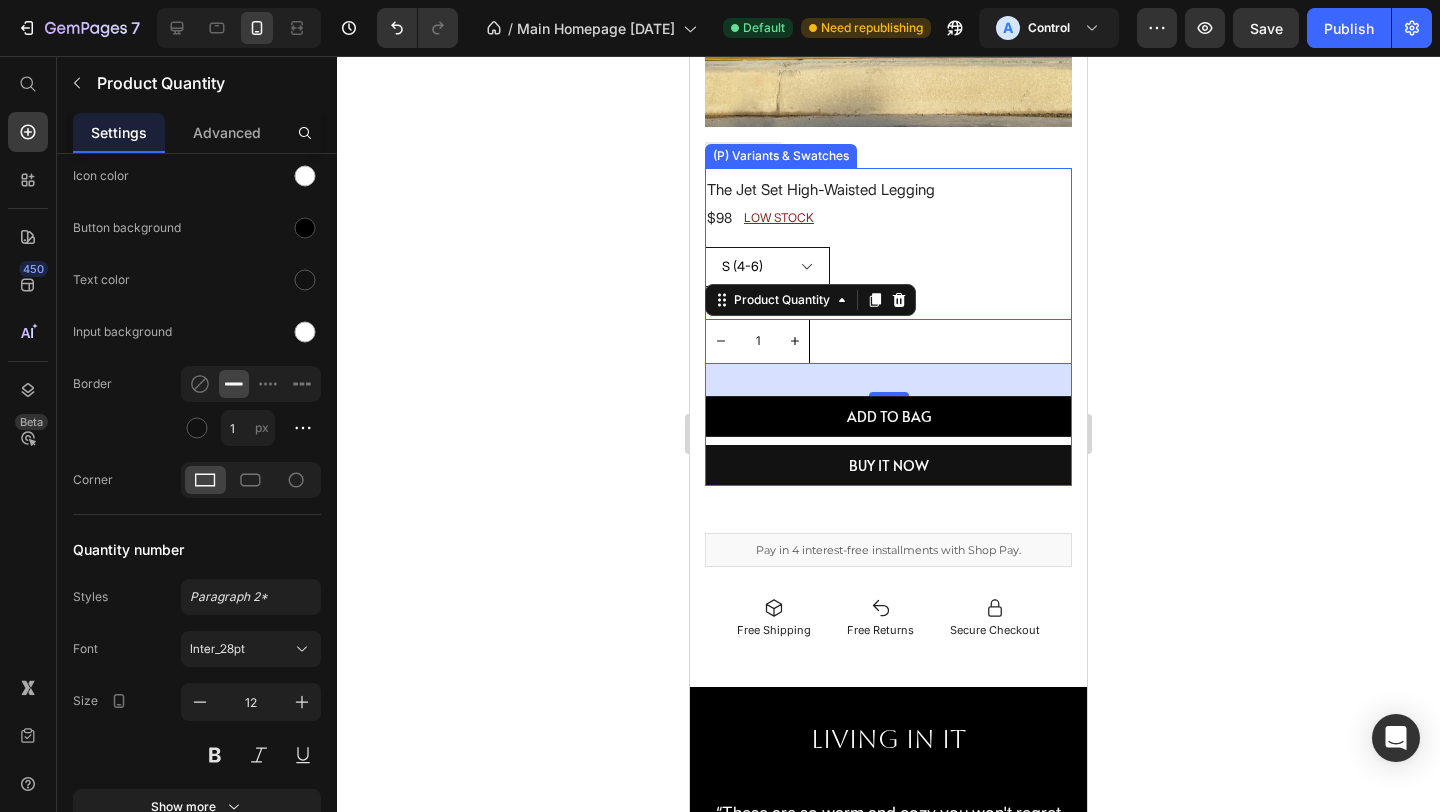 click on "Select Size S ([NUMBER]-[NUMBER]) M ([NUMBER]-[NUMBER]) L ([NUMBER]-[NUMBER]) XL ([NUMBER]–[NUMBER]) (P) Variants & Swatches" at bounding box center [888, 267] 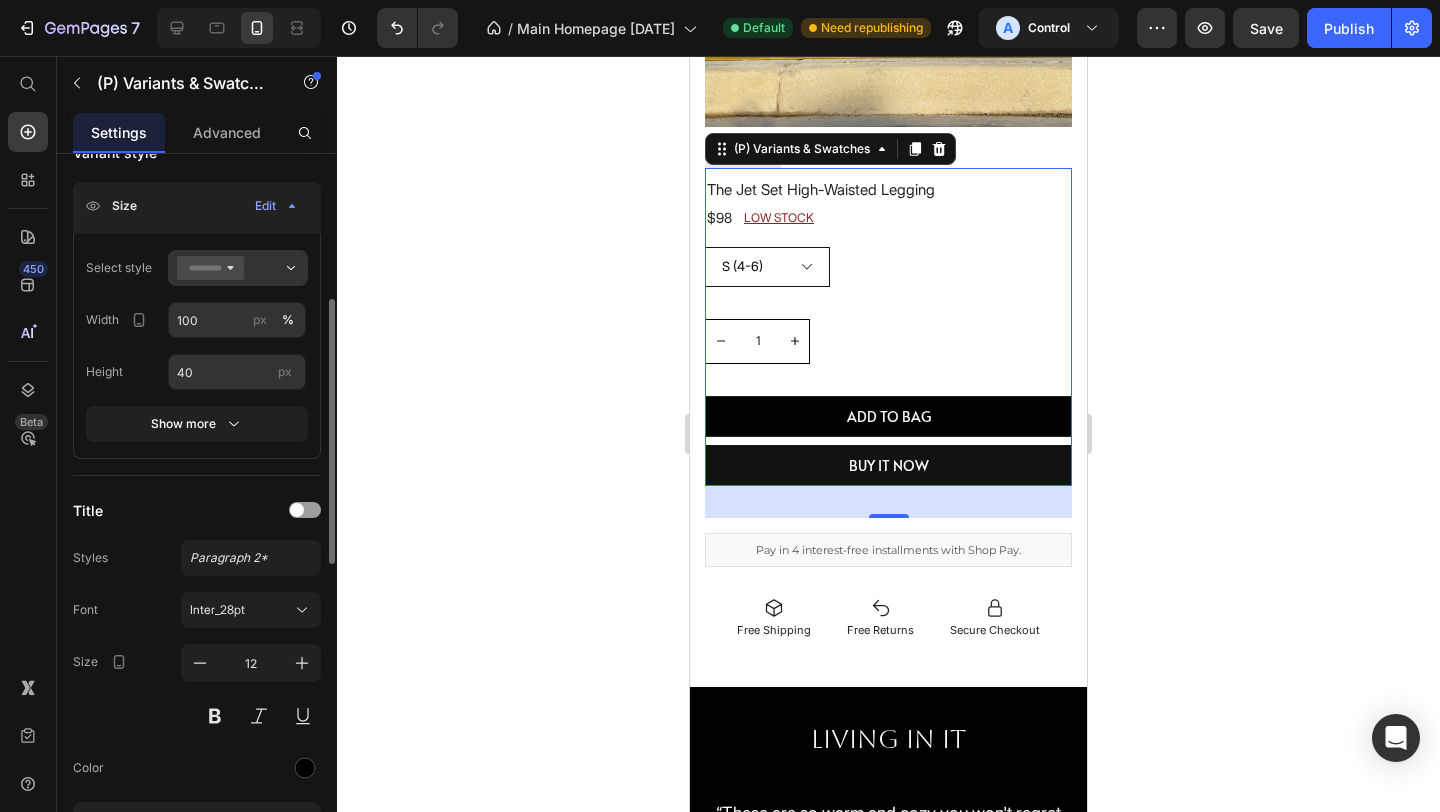 scroll, scrollTop: 375, scrollLeft: 0, axis: vertical 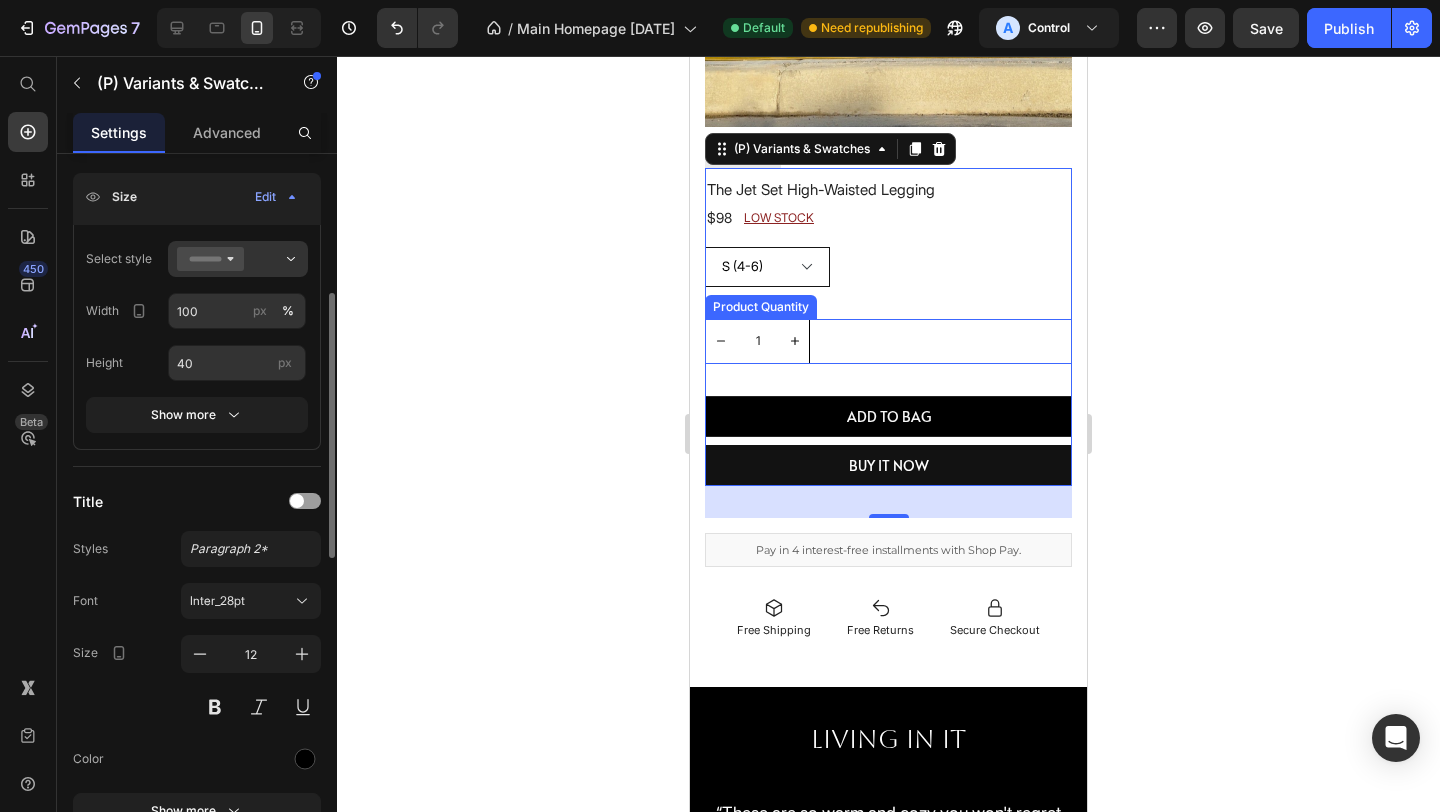 click on "1" at bounding box center [888, 341] 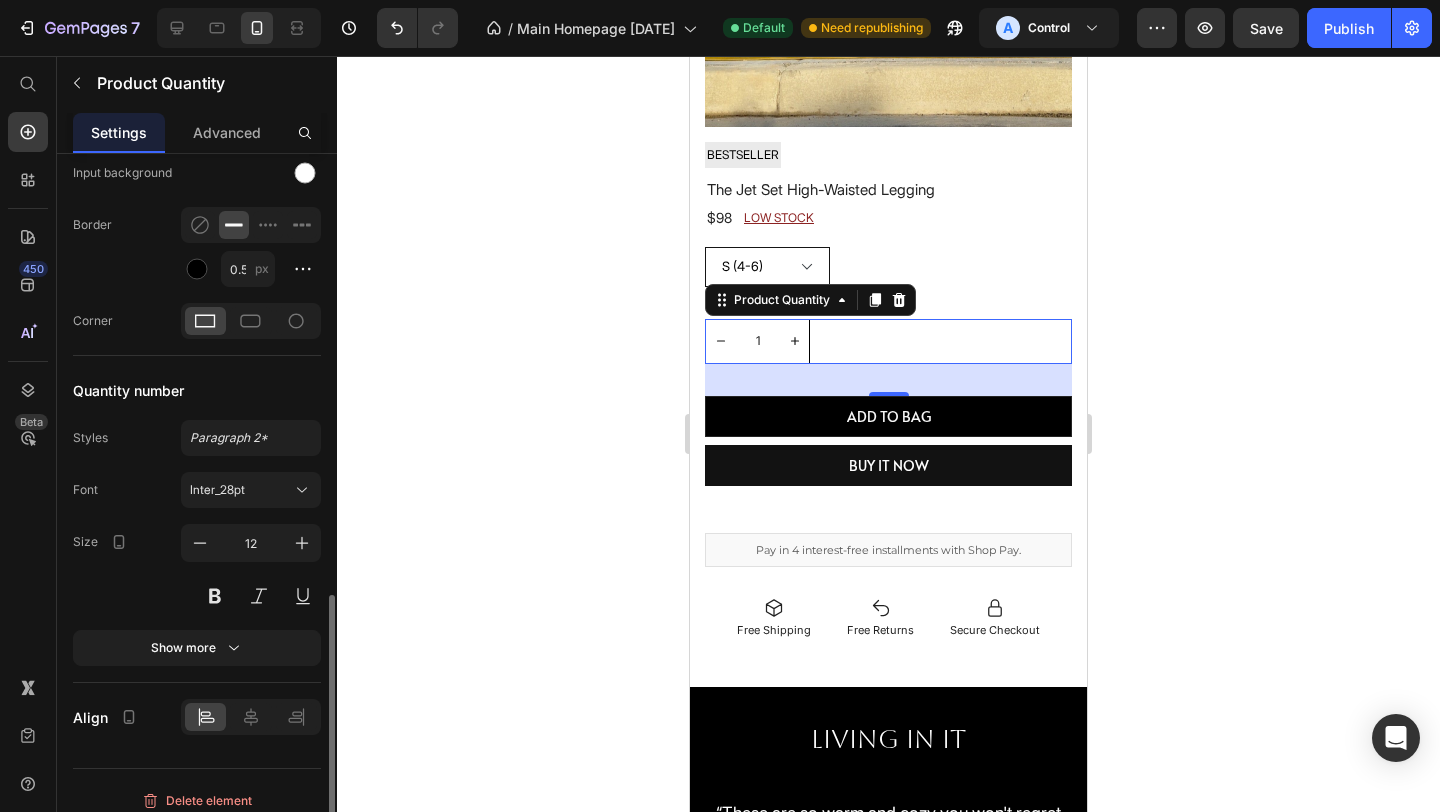 scroll, scrollTop: 1057, scrollLeft: 0, axis: vertical 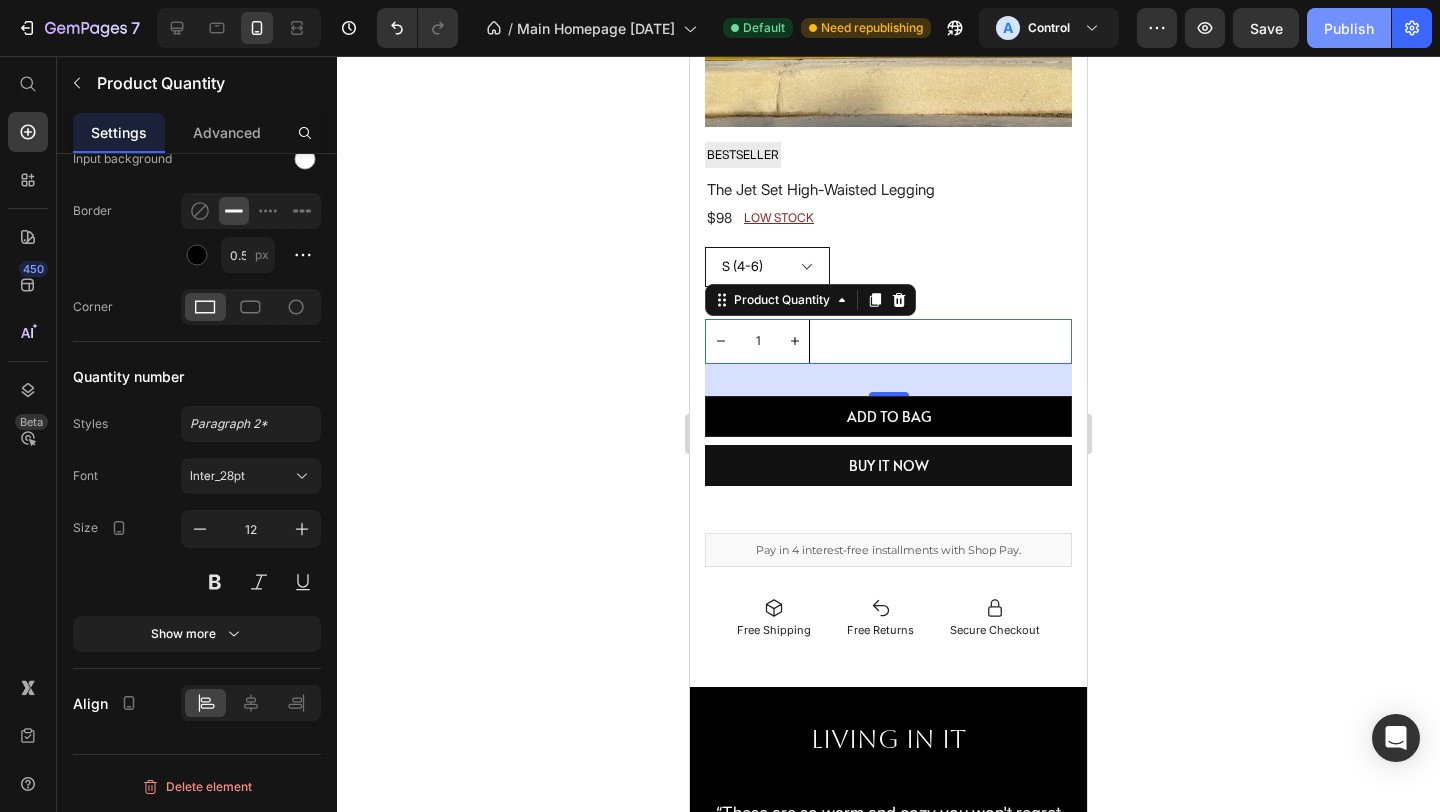 click on "Publish" 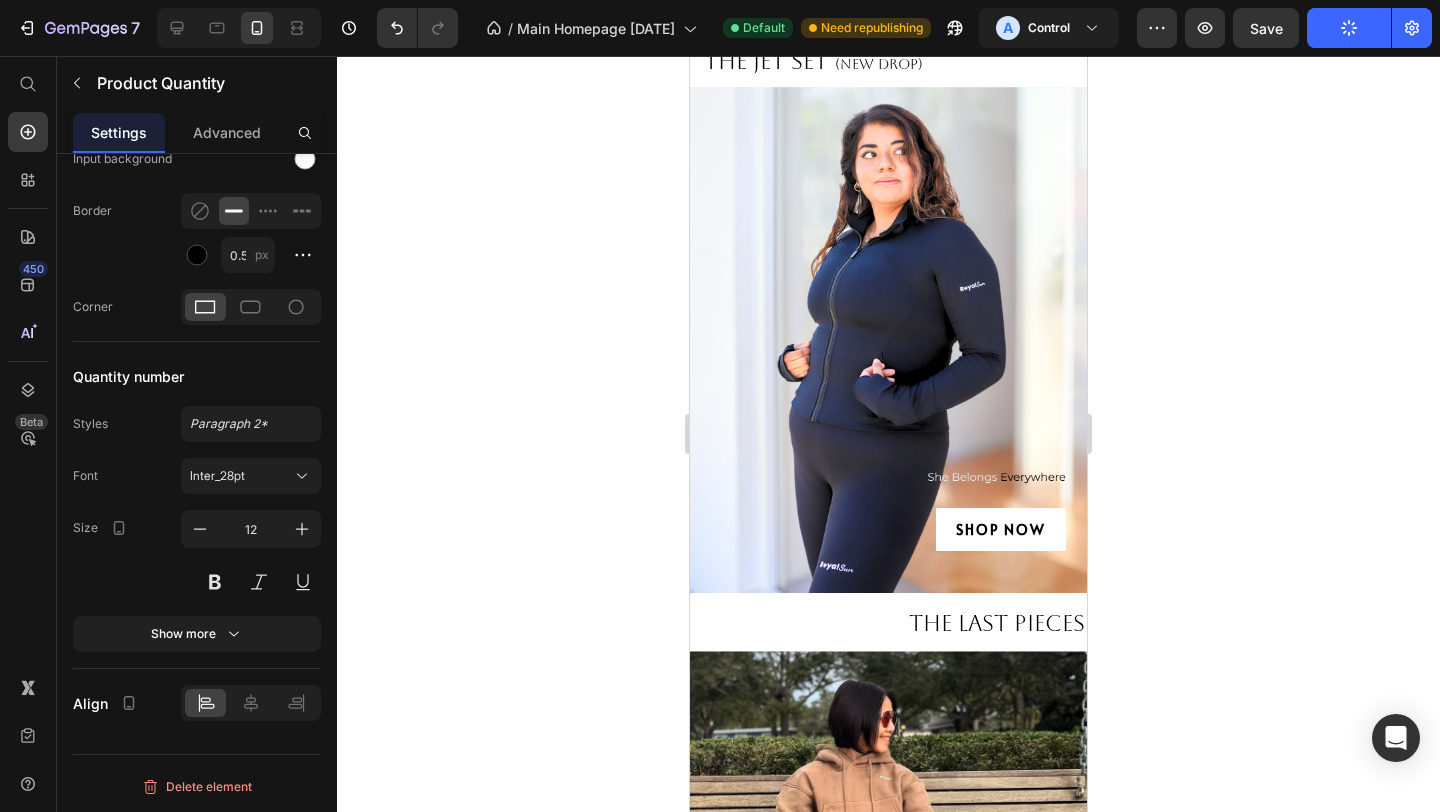 scroll, scrollTop: 0, scrollLeft: 0, axis: both 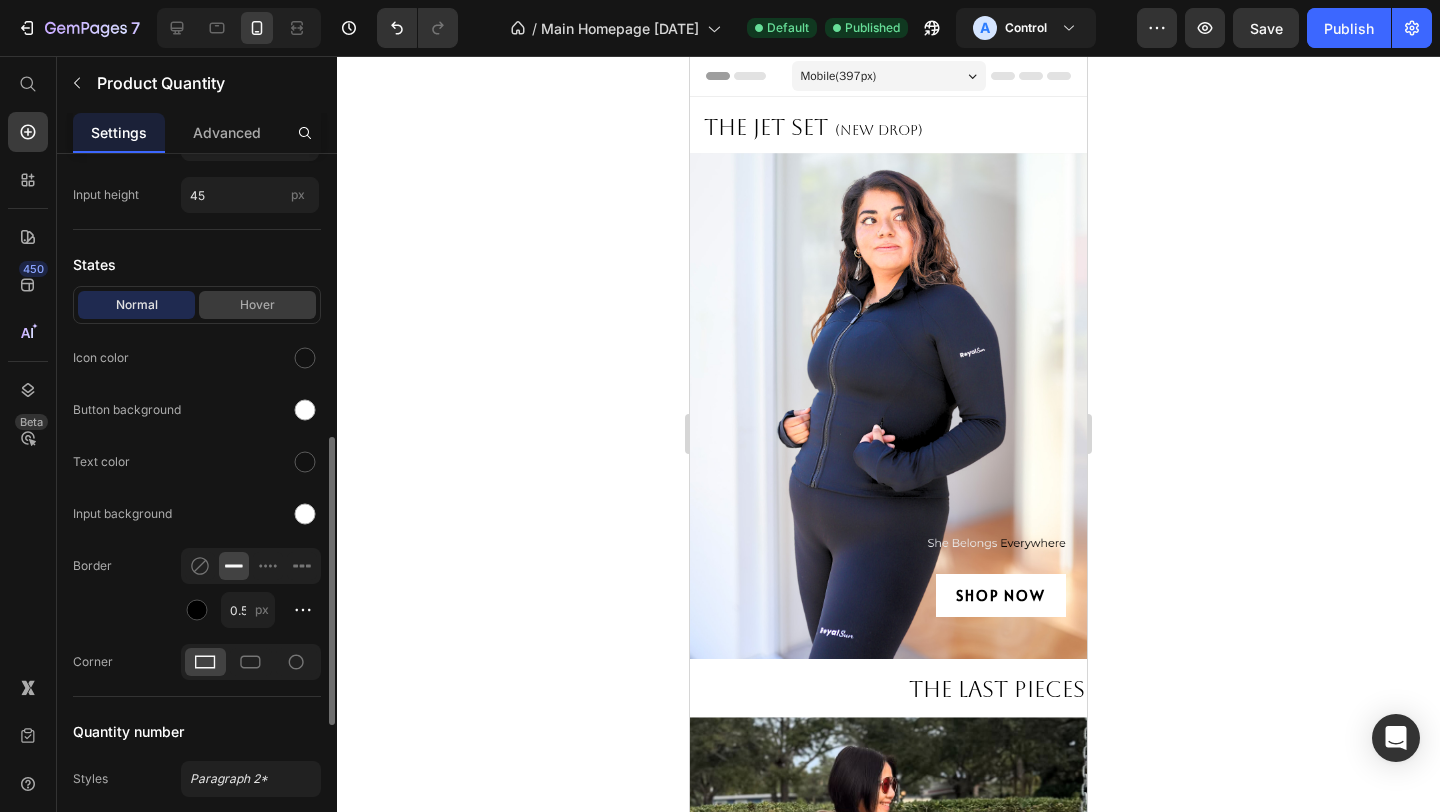 click on "Hover" at bounding box center (257, 305) 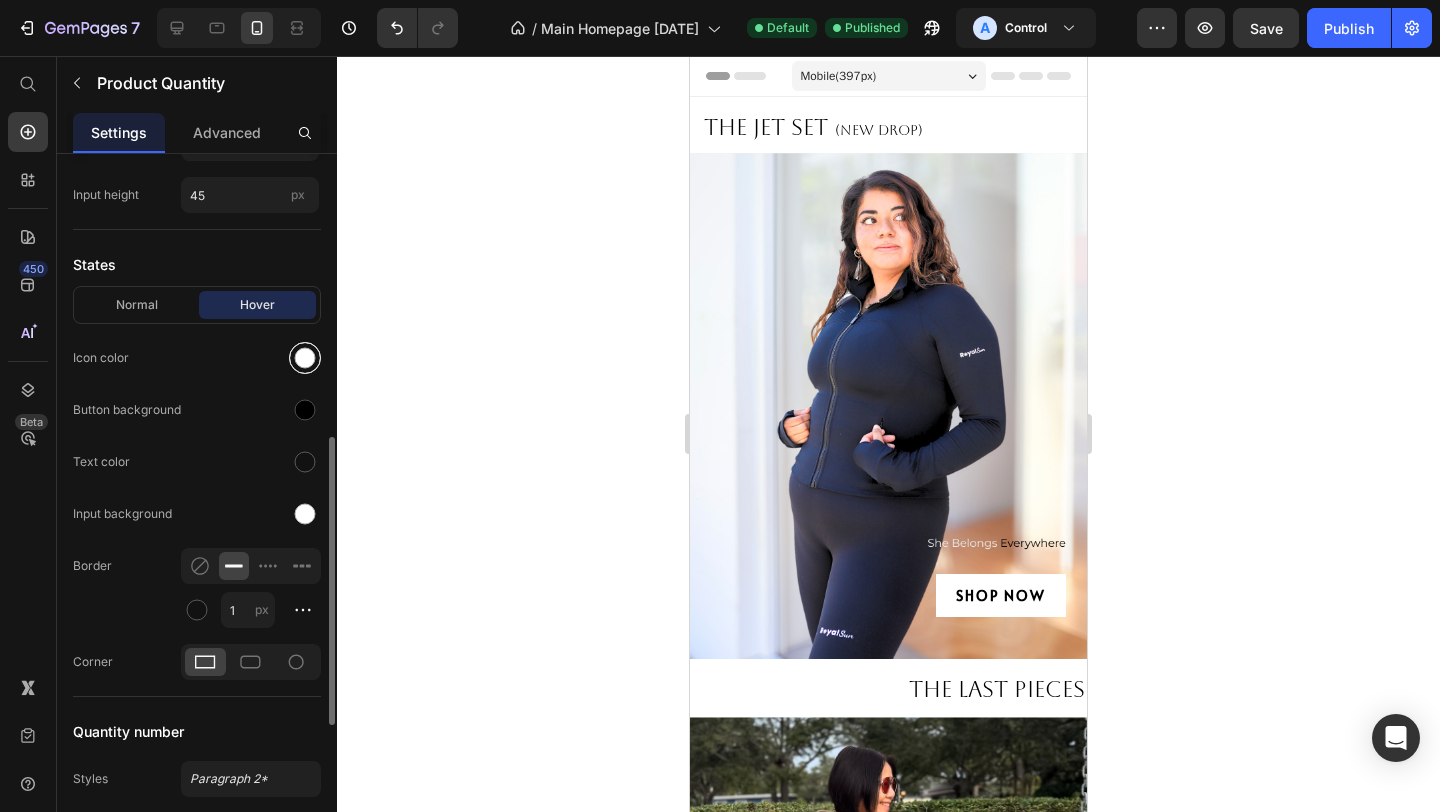 click at bounding box center (305, 358) 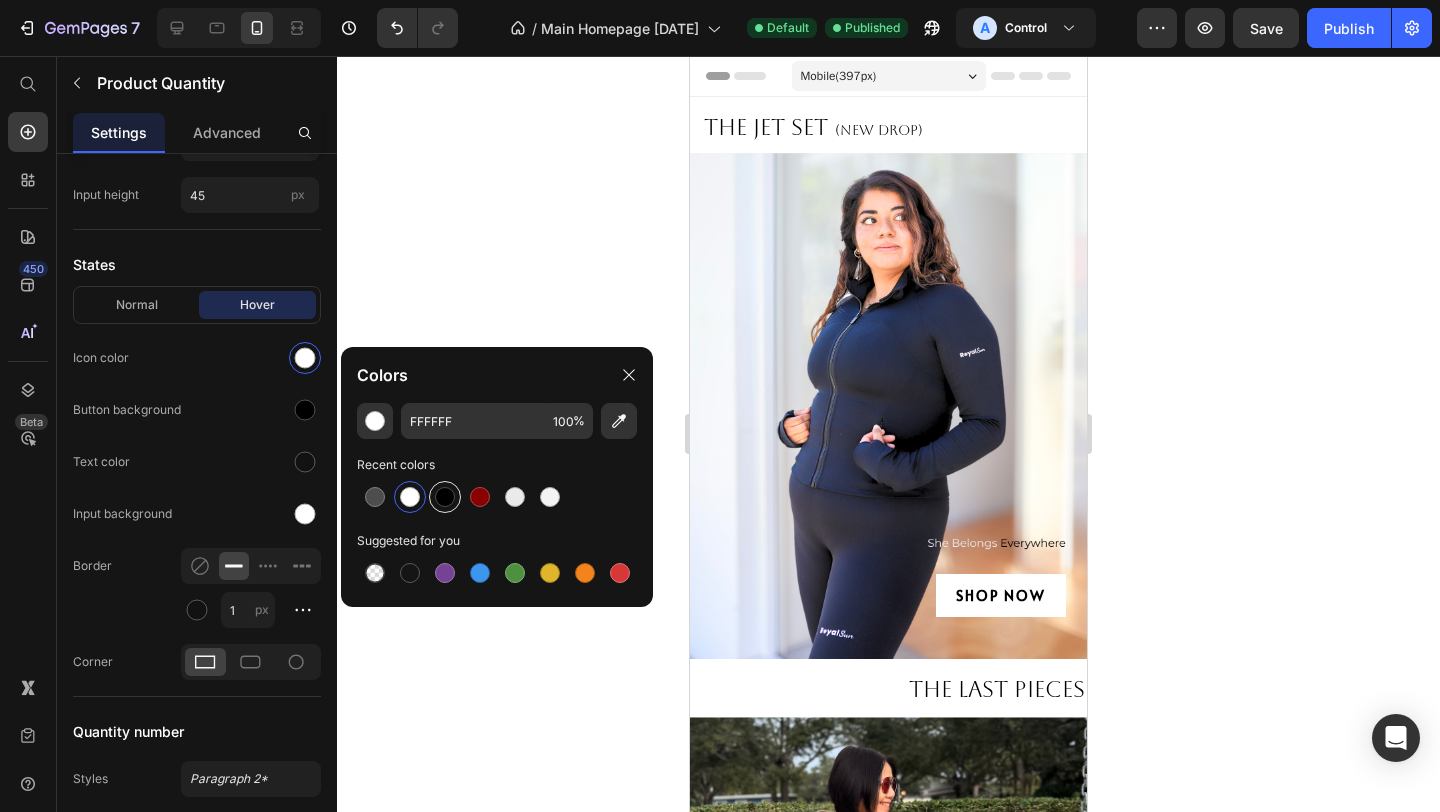 click at bounding box center (445, 497) 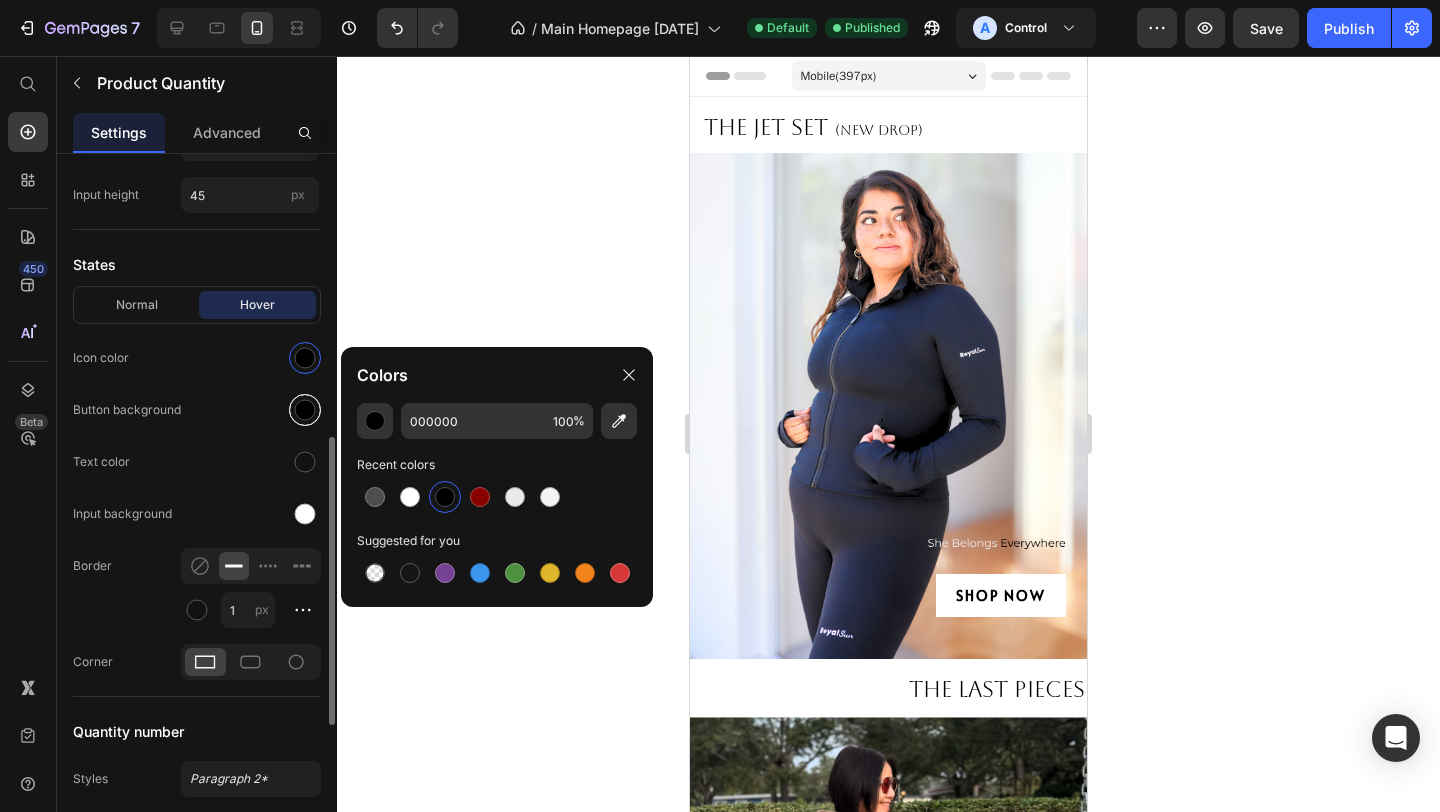 click at bounding box center [305, 410] 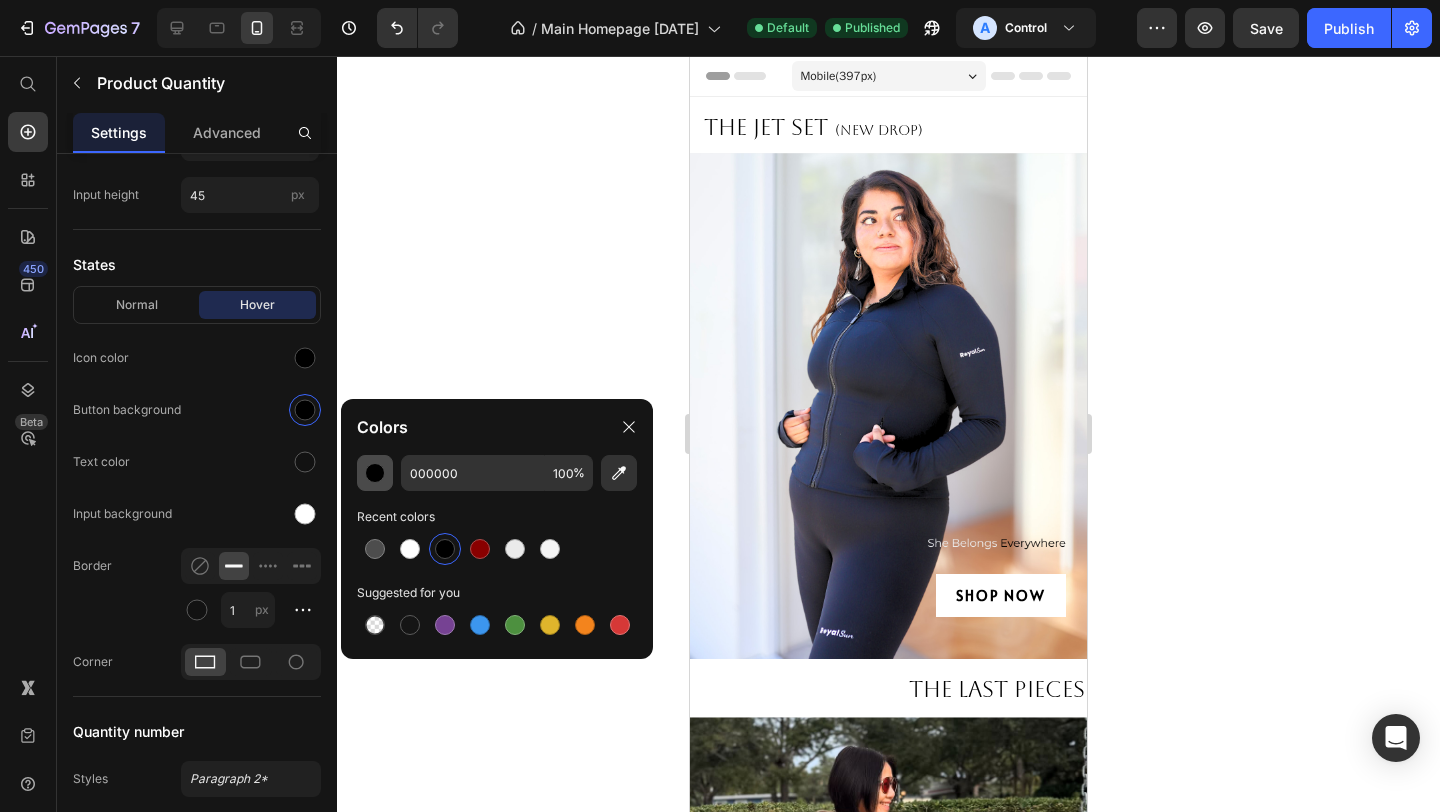 click at bounding box center (375, 473) 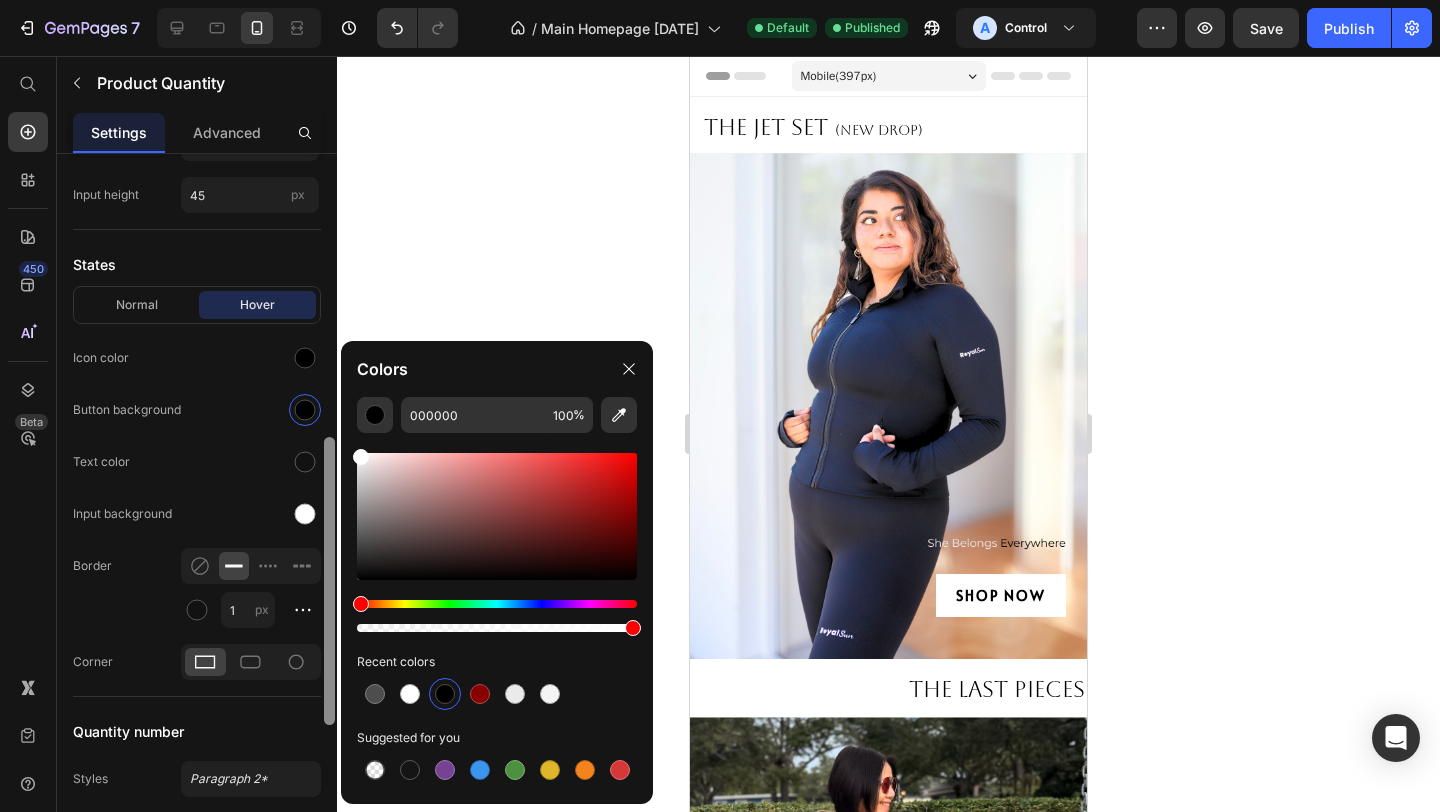 drag, startPoint x: 383, startPoint y: 529, endPoint x: 333, endPoint y: 425, distance: 115.39497 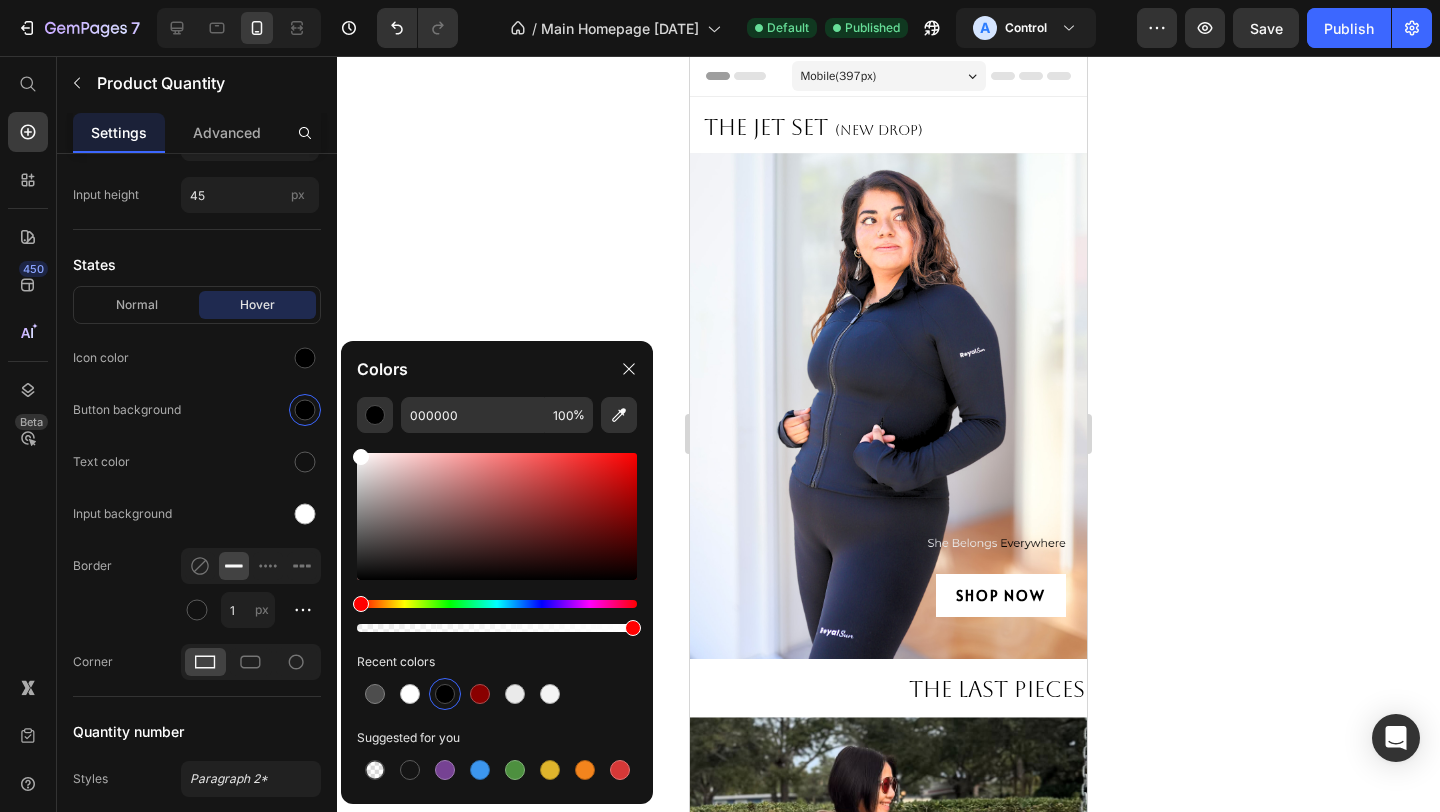 type on "FFFFFF" 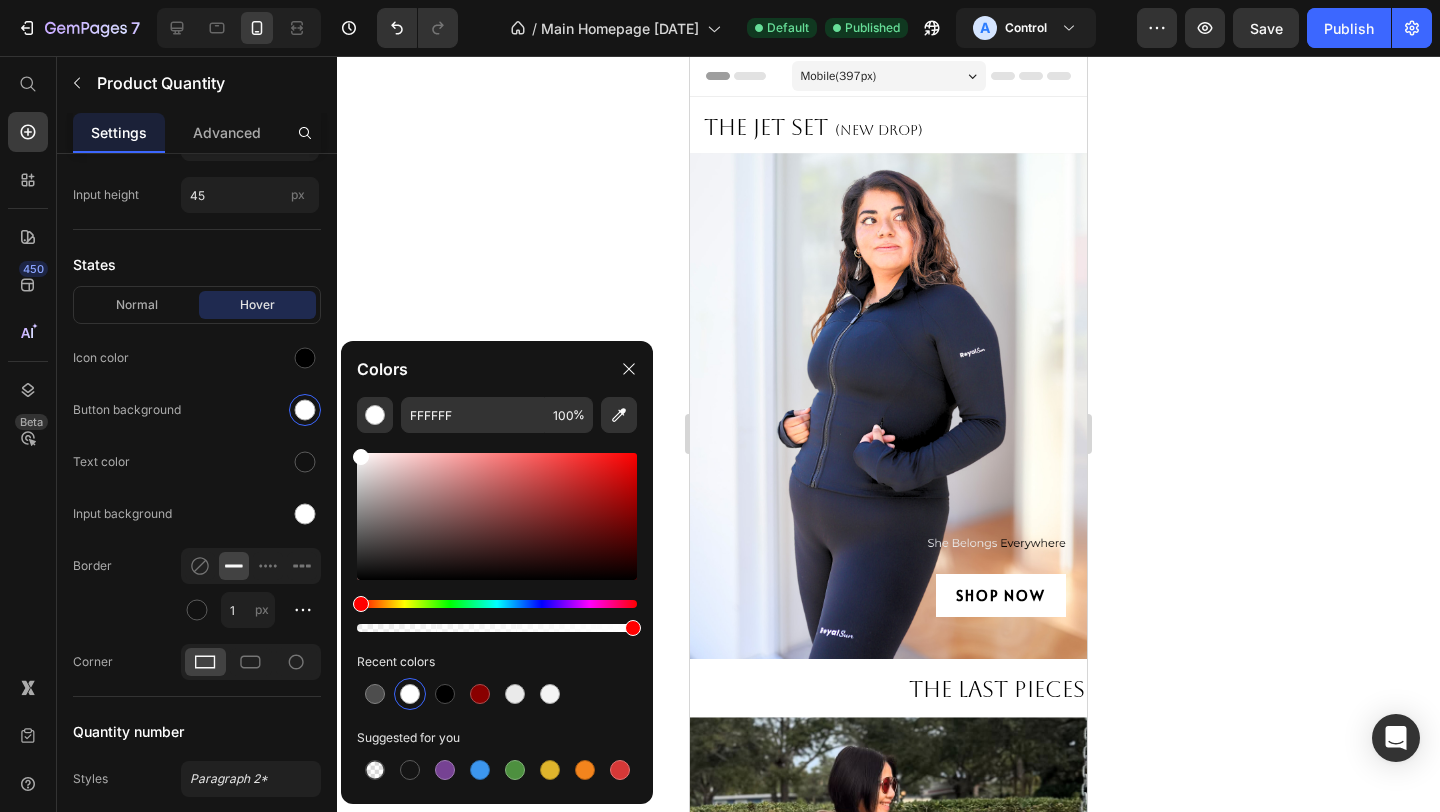 click 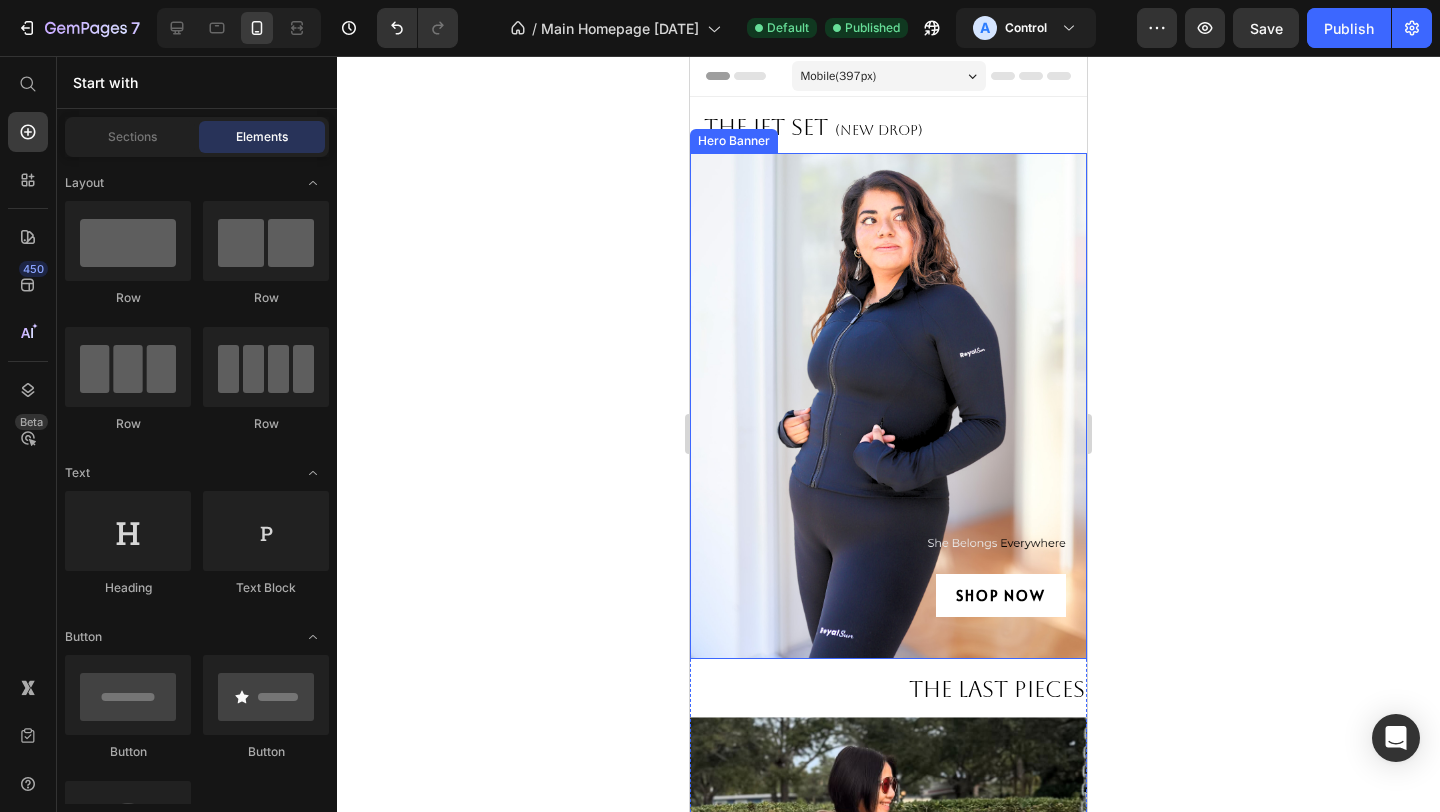 select on "S (4-6)" 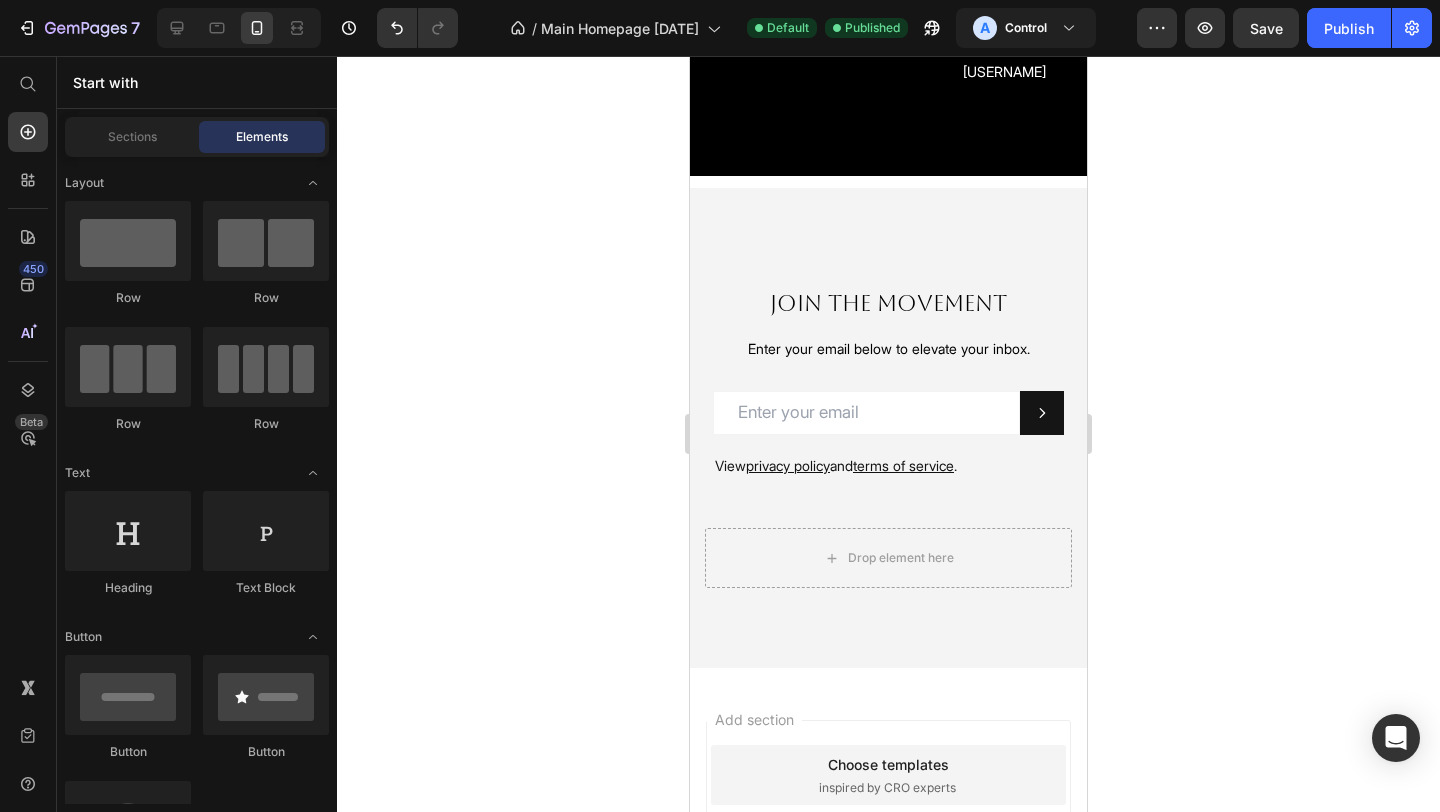 select on "S (4-6)" 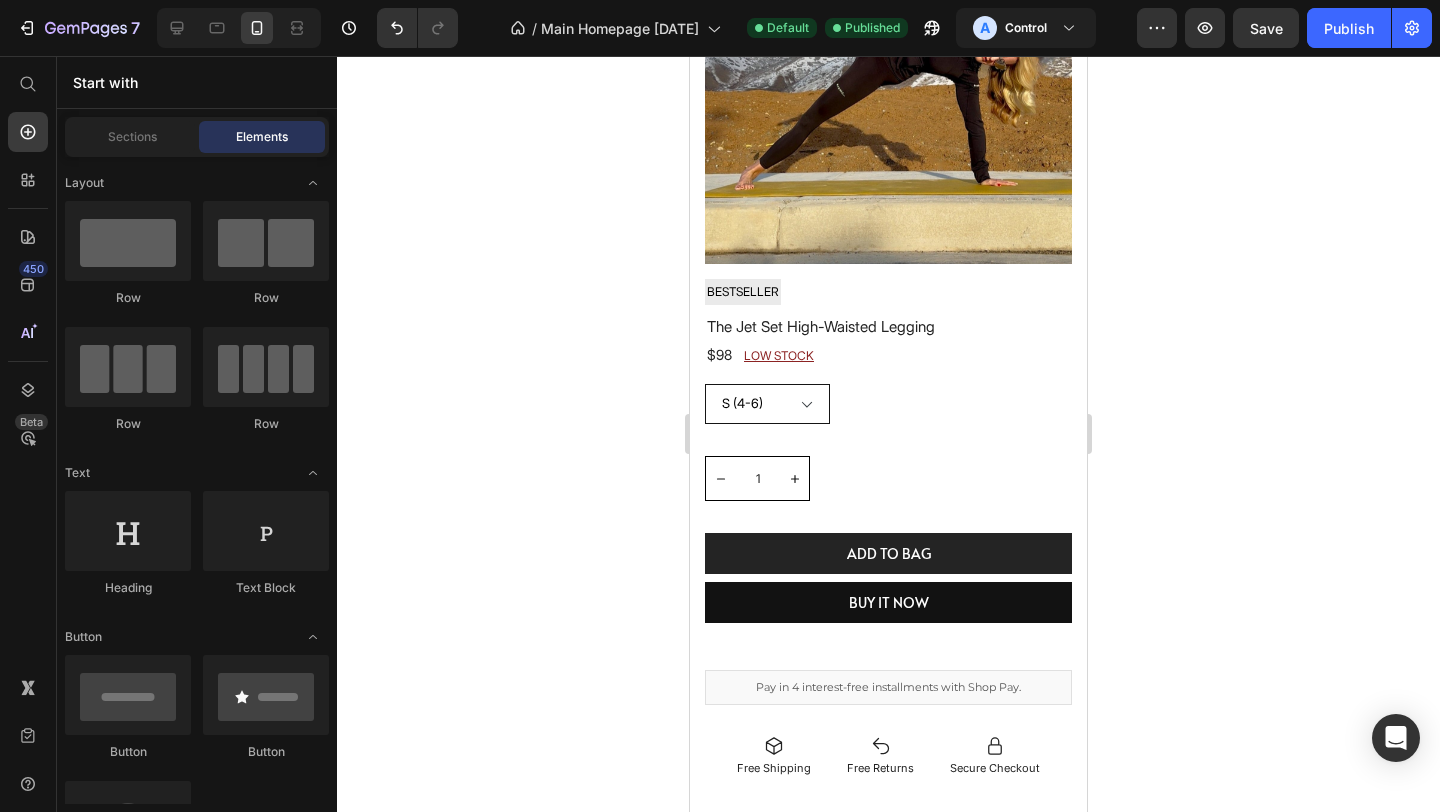 scroll, scrollTop: 1665, scrollLeft: 0, axis: vertical 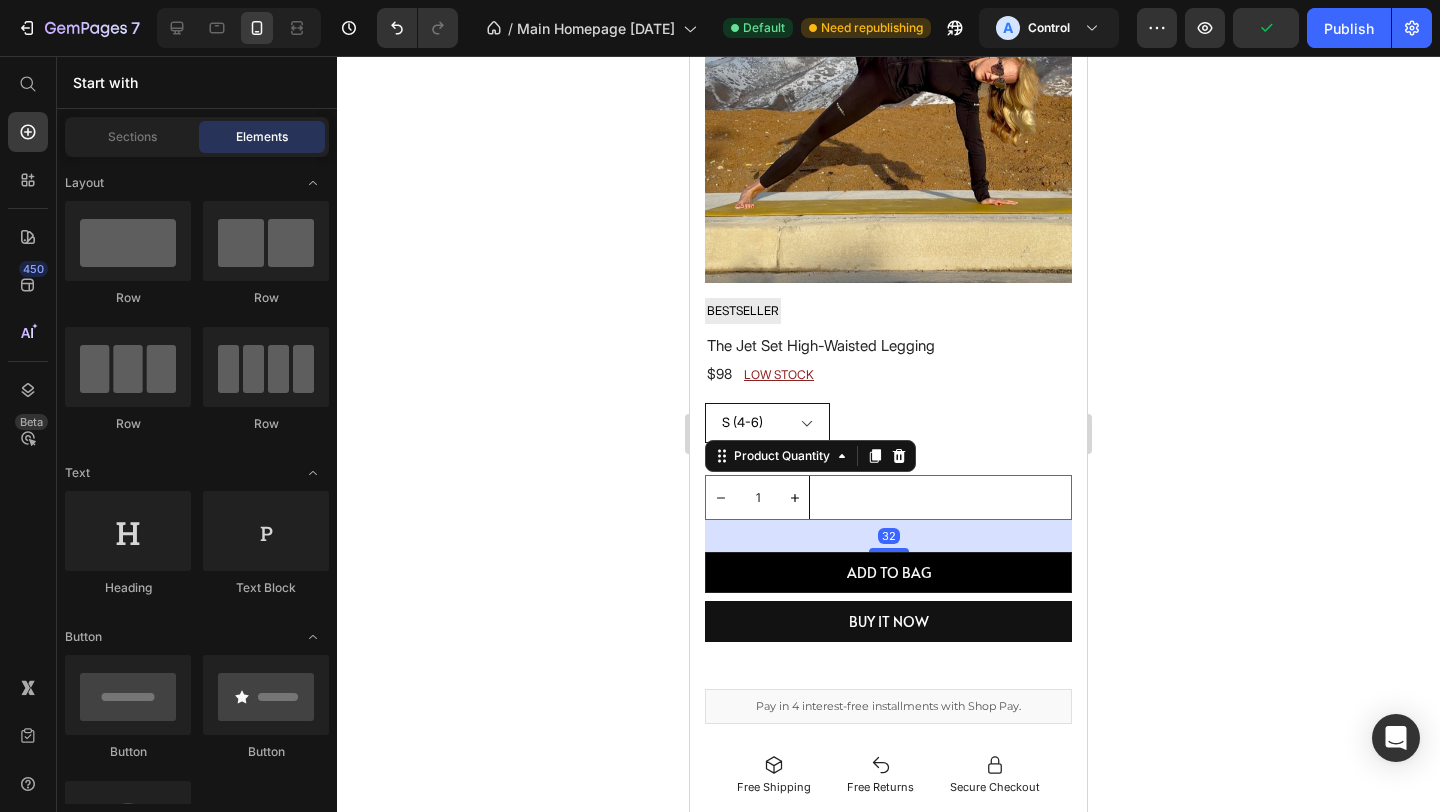 click 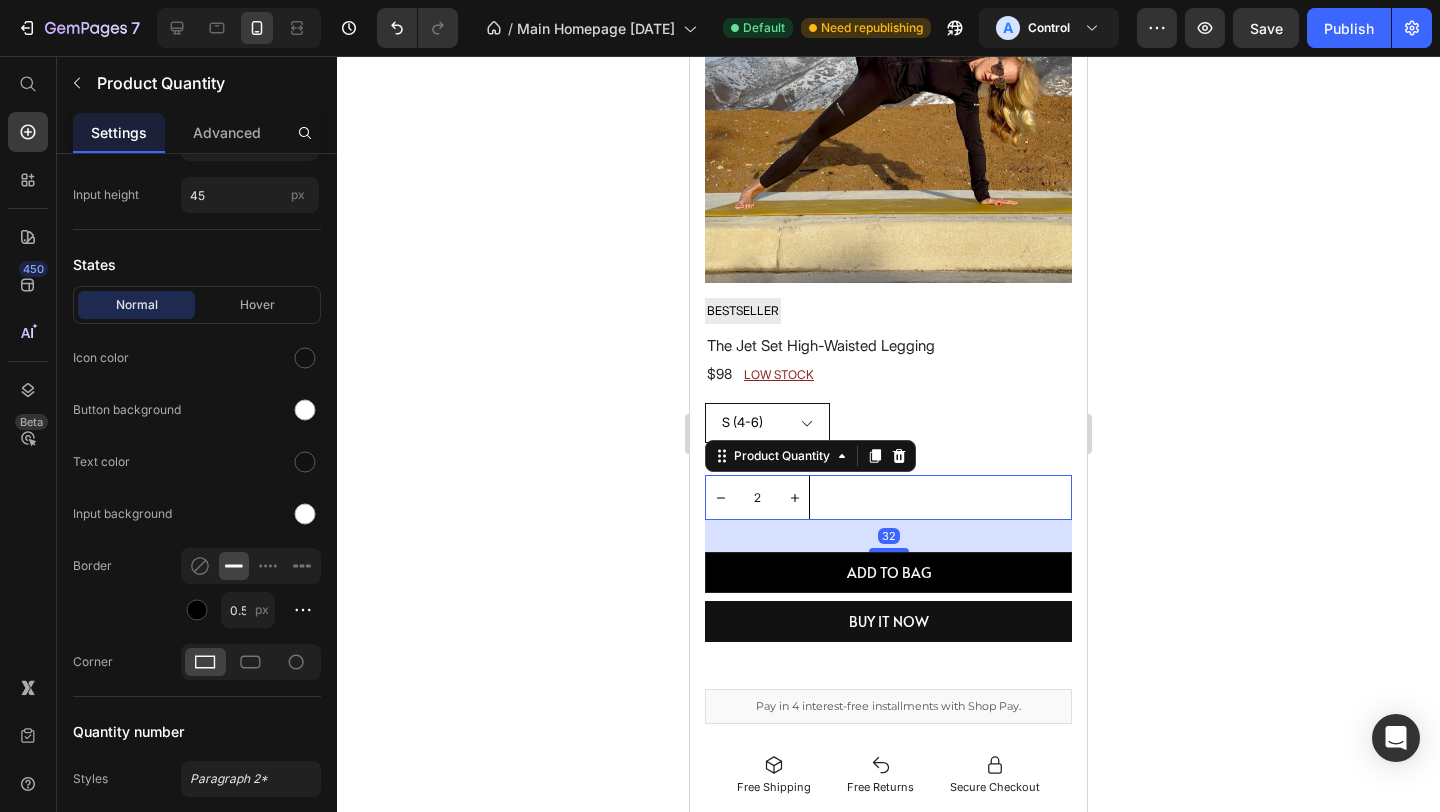 click 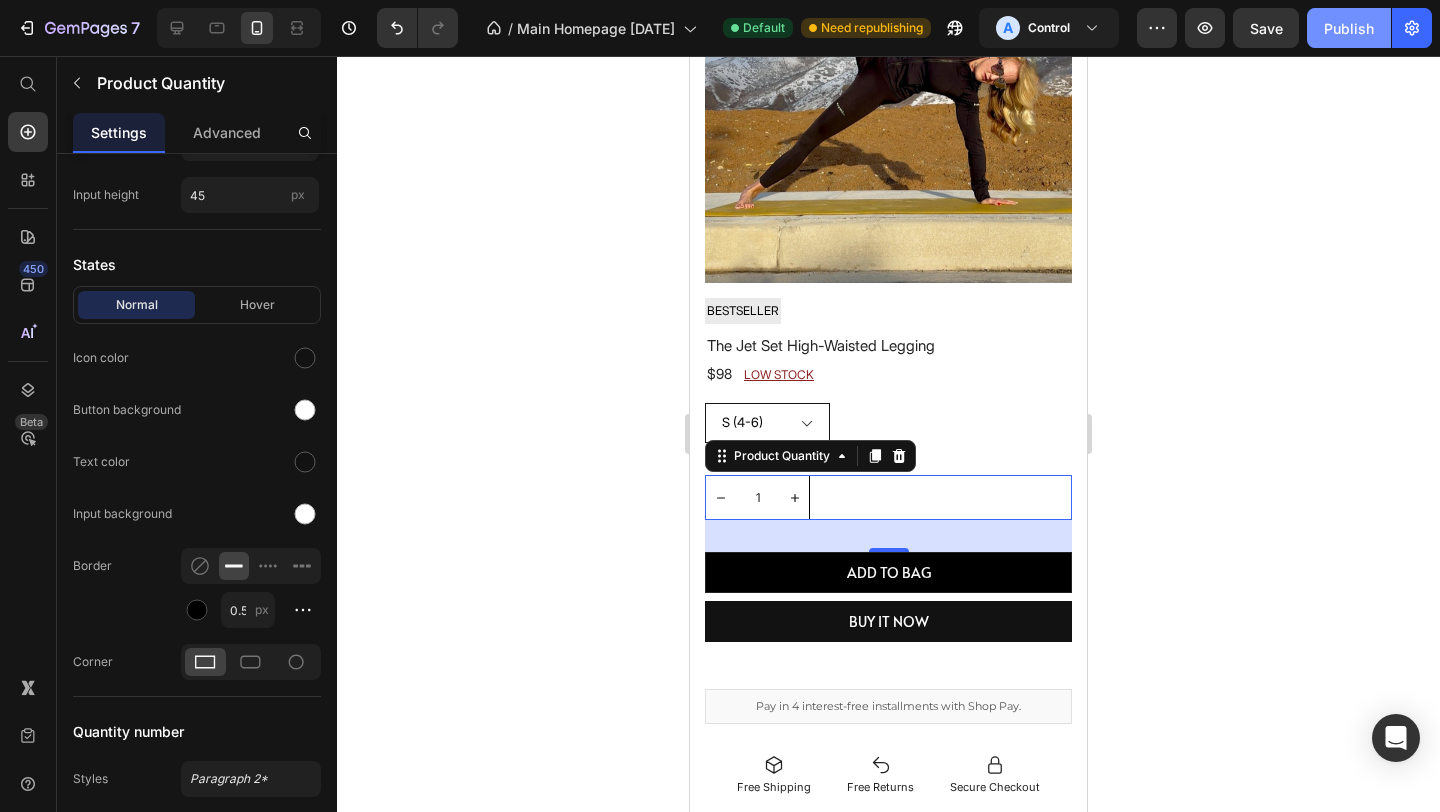 click on "Publish" at bounding box center [1349, 28] 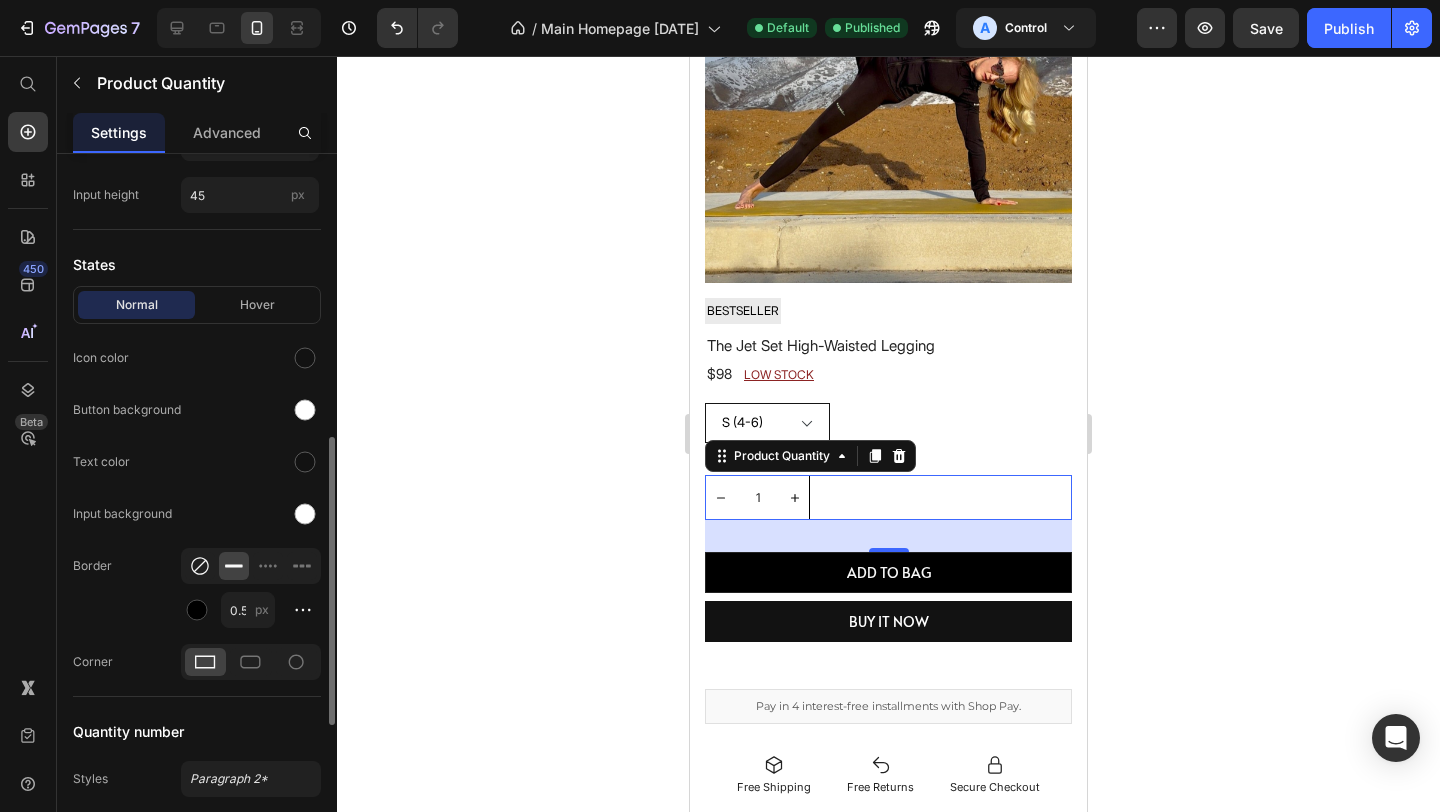 click 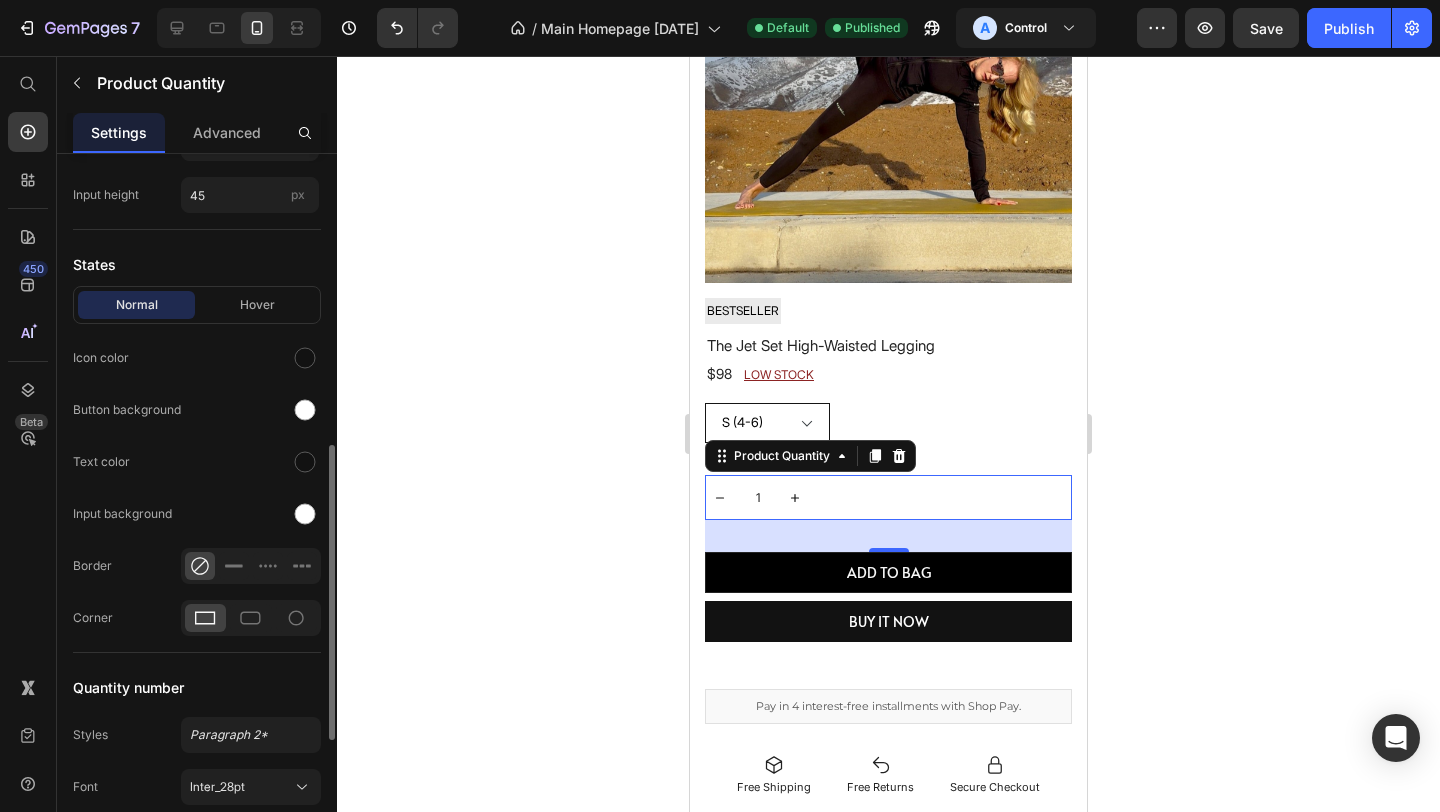click 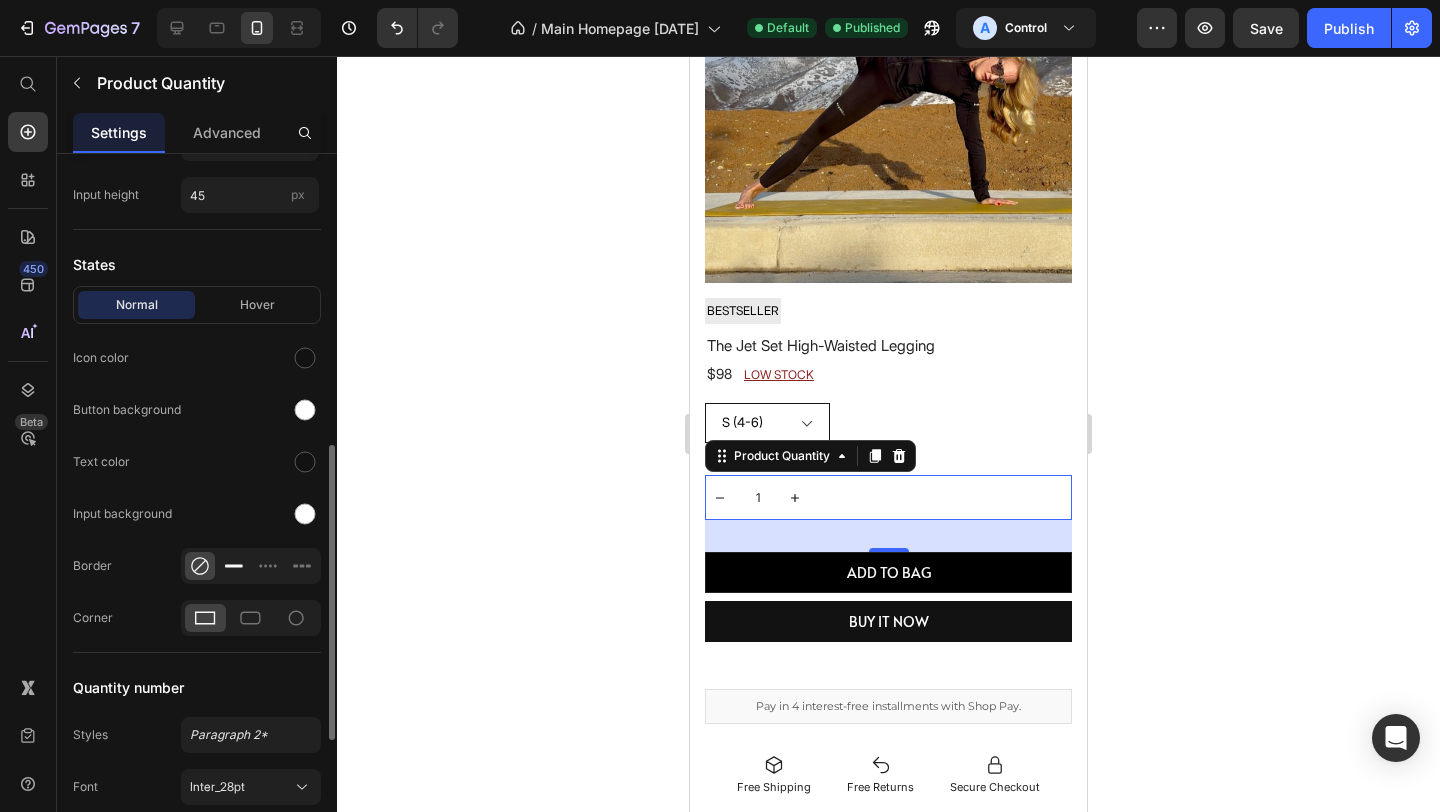click 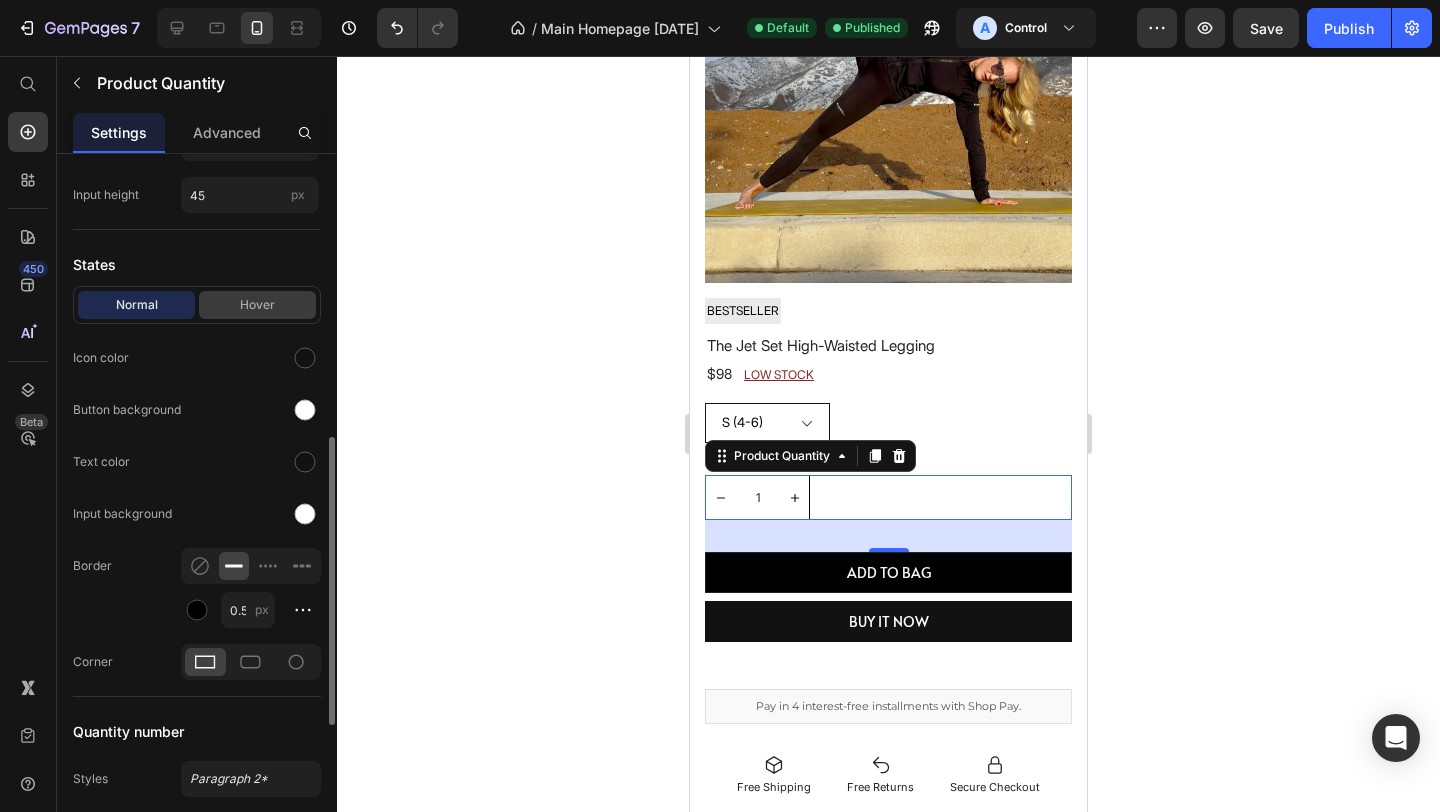 click on "Hover" at bounding box center [257, 305] 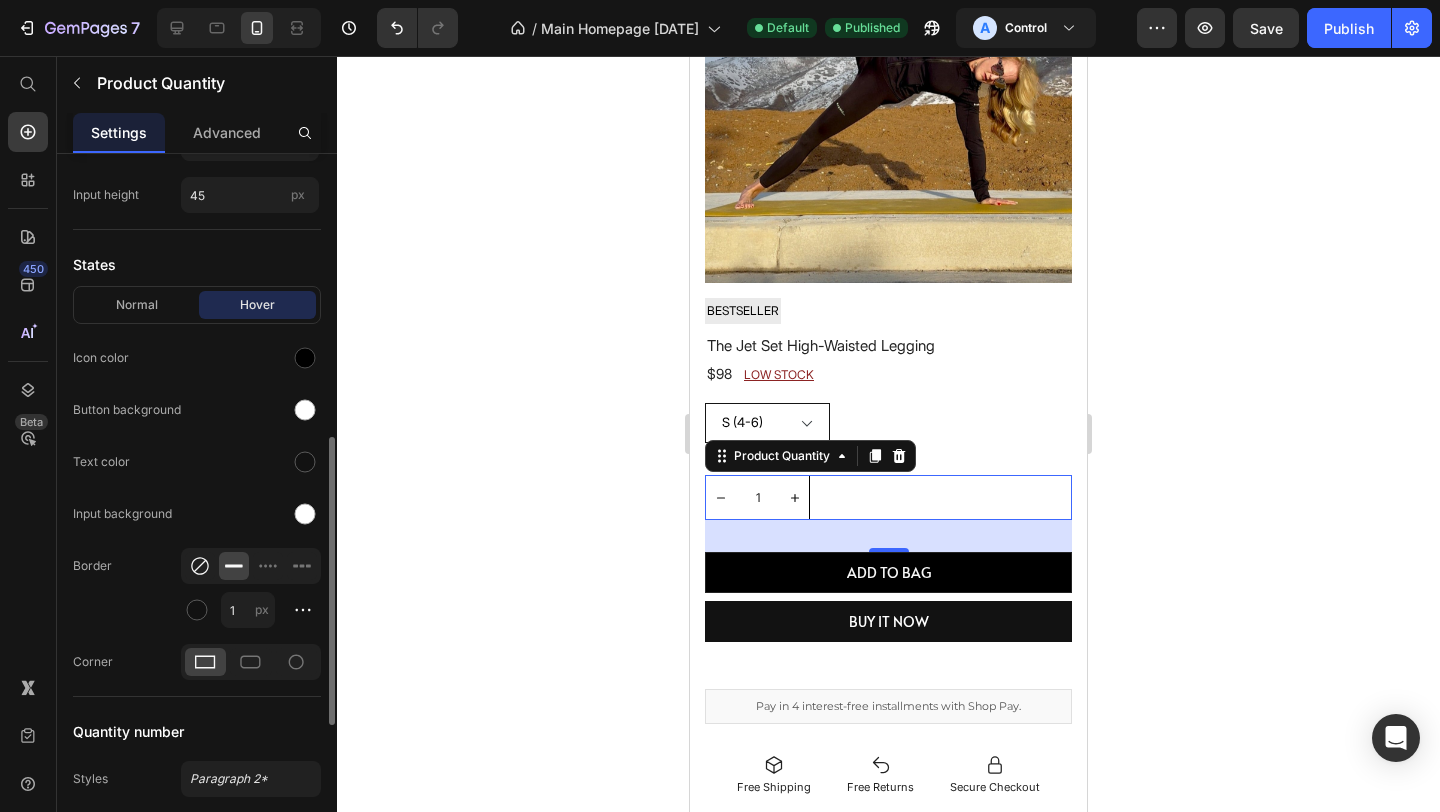 click 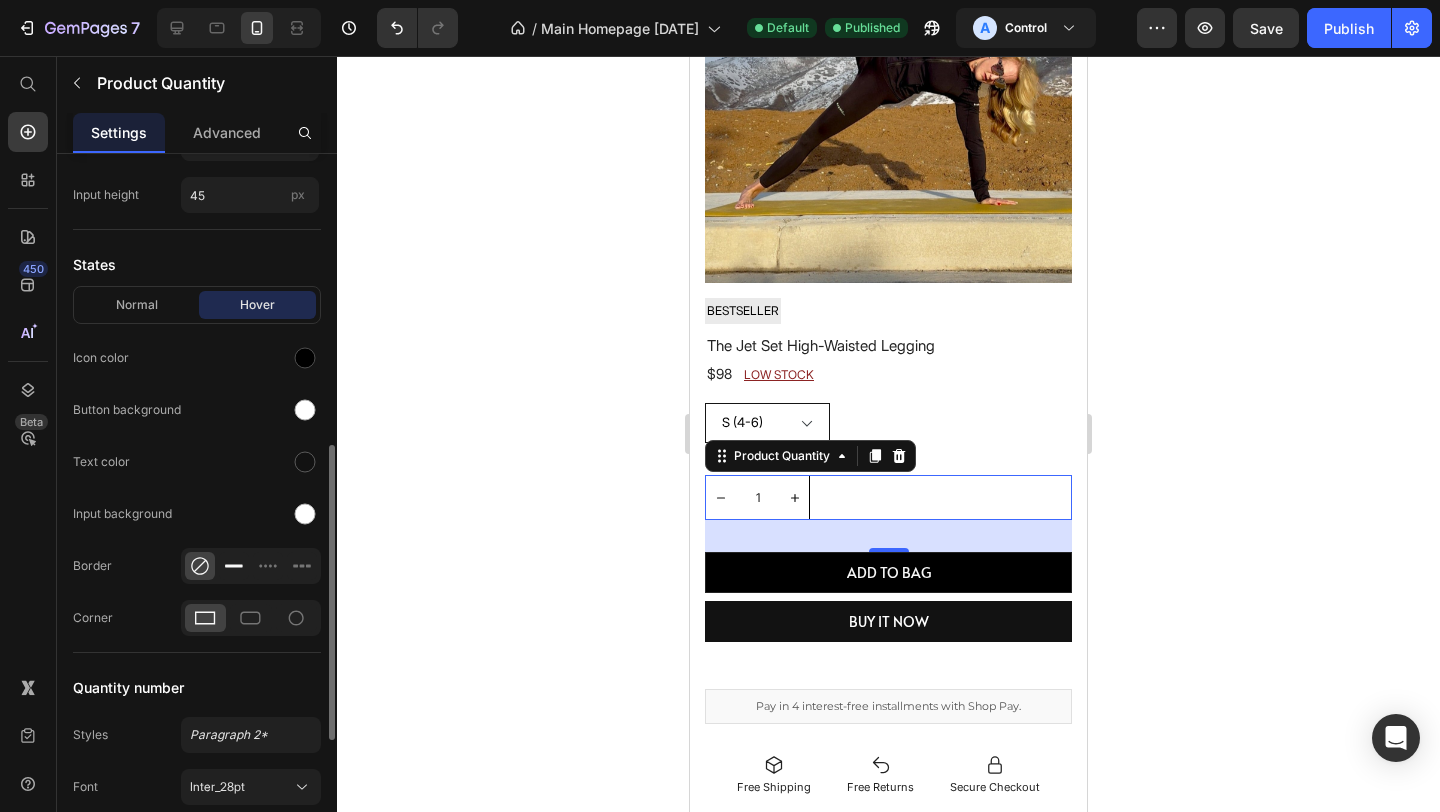 click 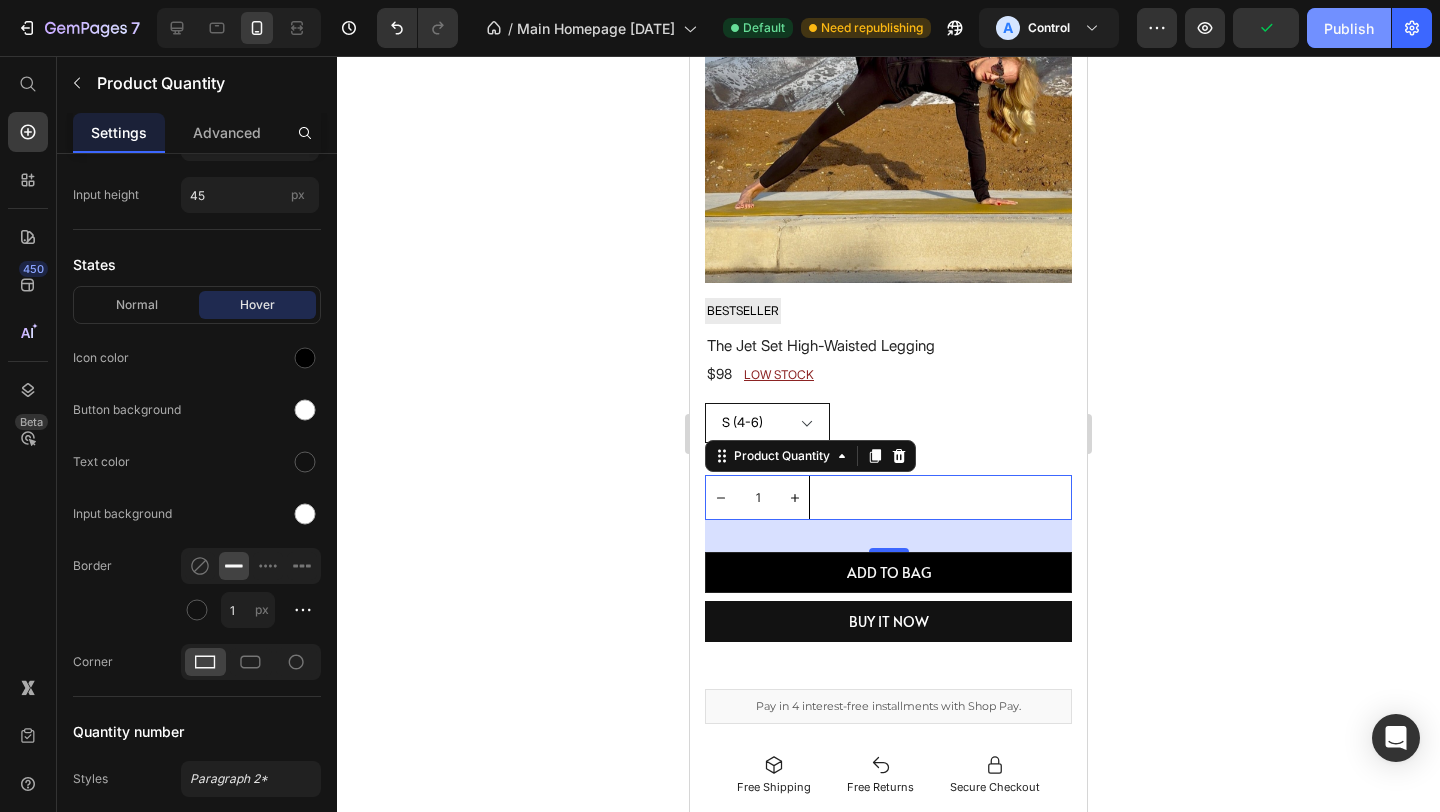 click on "Publish" at bounding box center (1349, 28) 